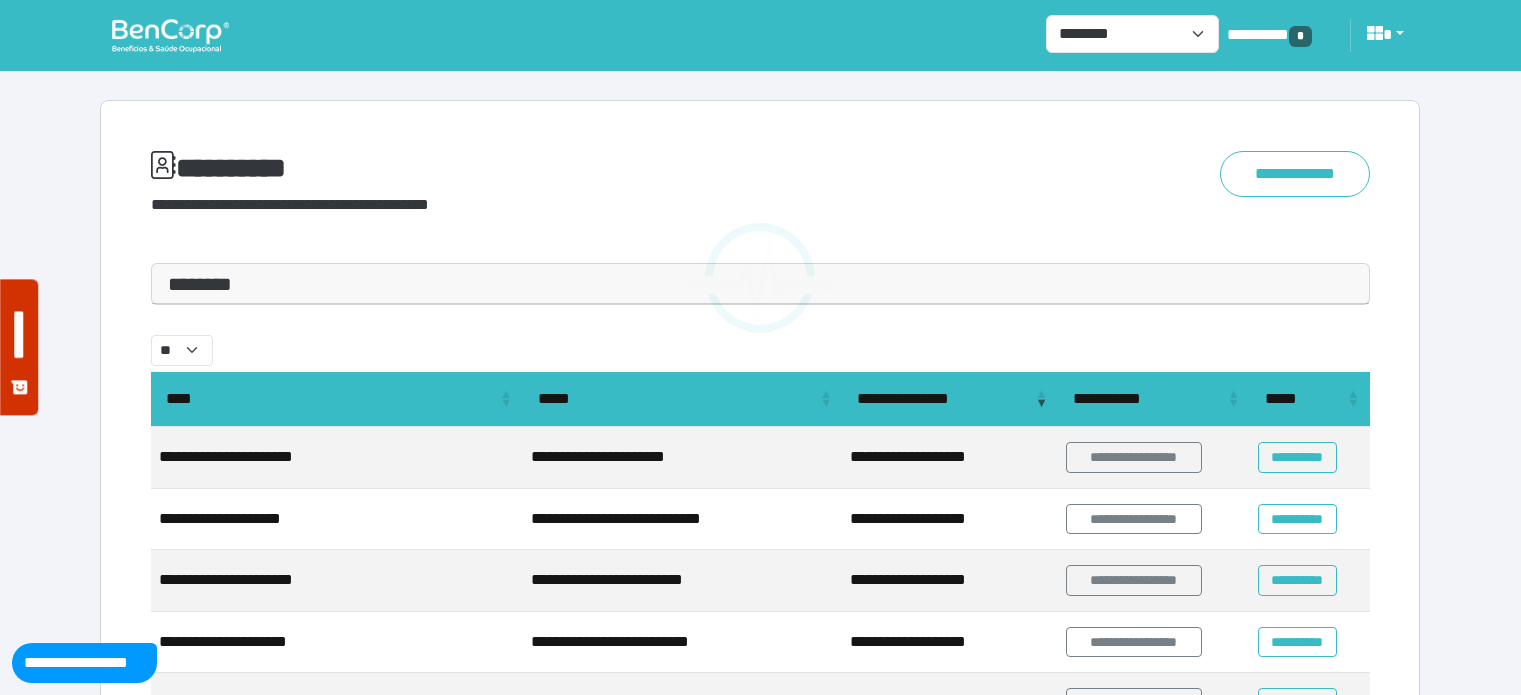 scroll, scrollTop: 0, scrollLeft: 0, axis: both 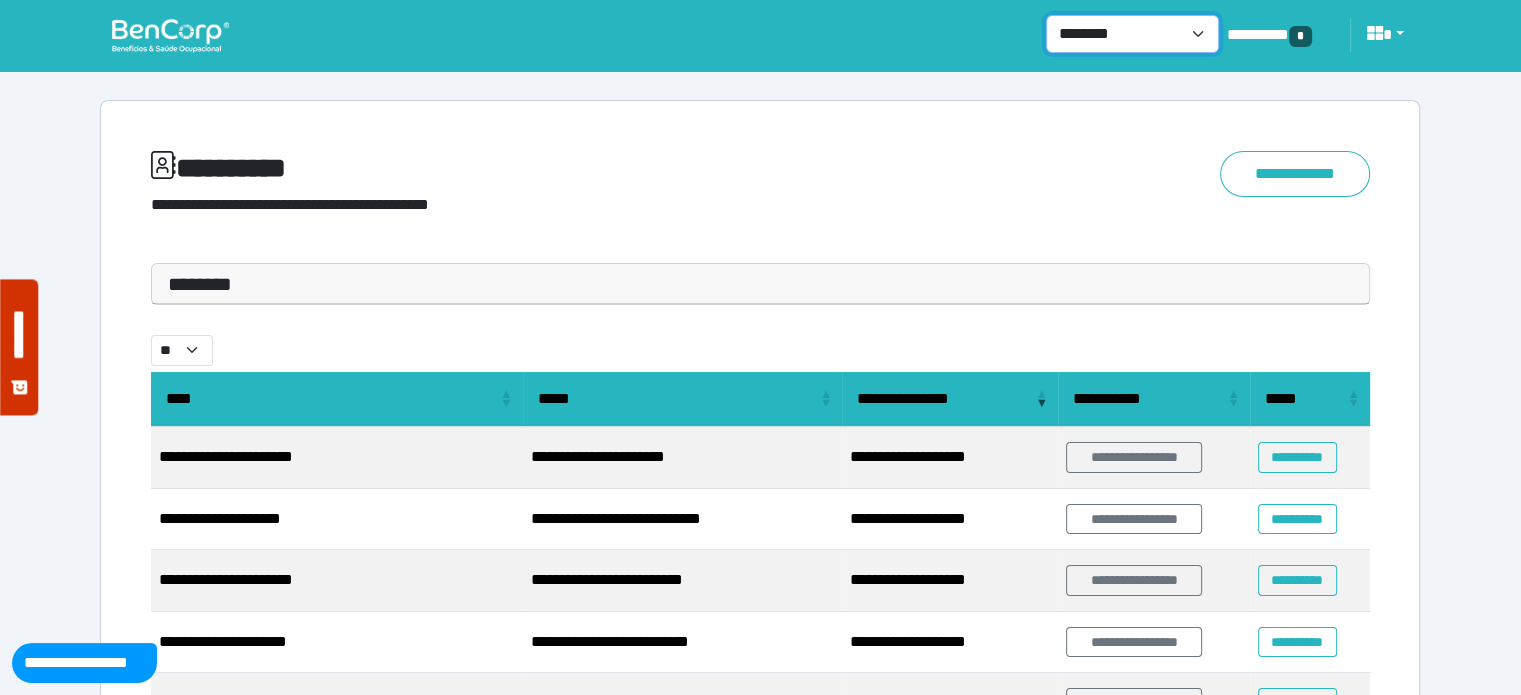 click on "**********" at bounding box center [1132, 34] 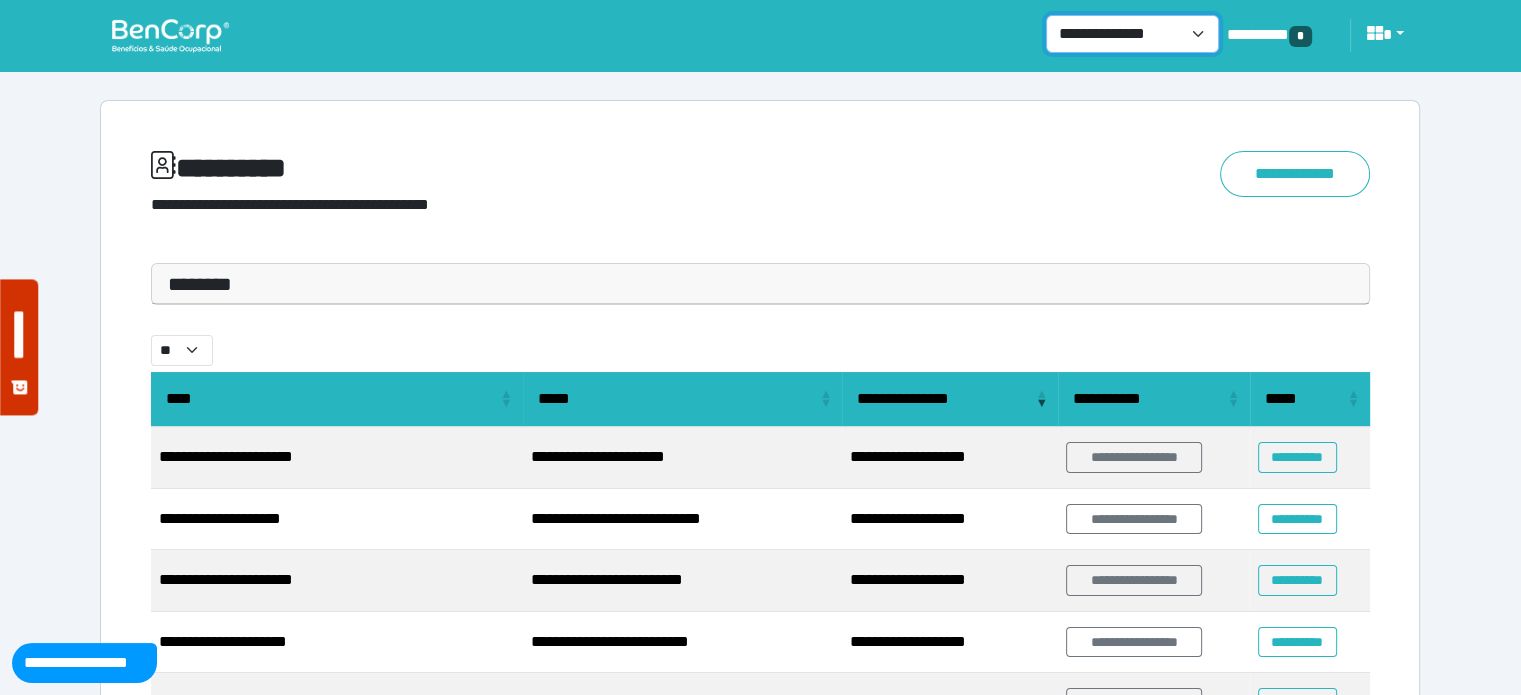 click on "**********" at bounding box center (1132, 34) 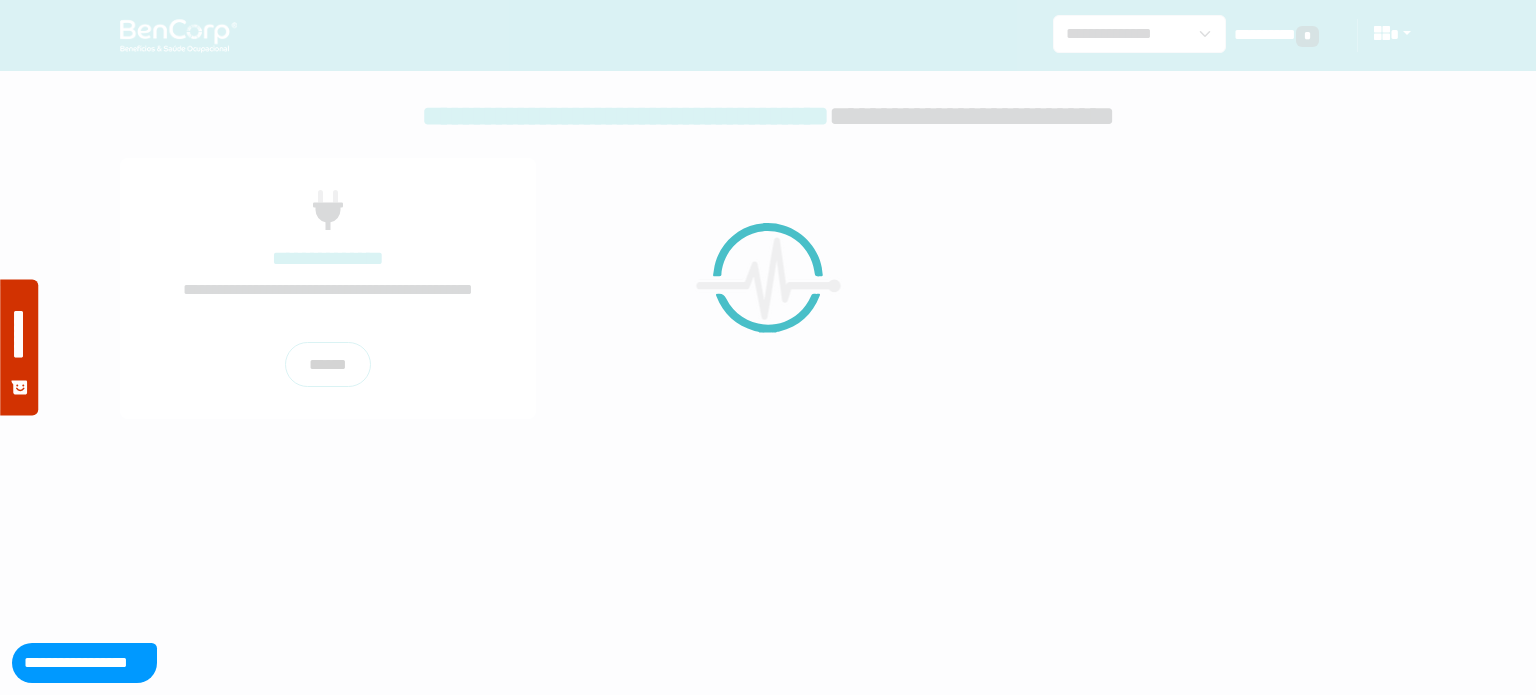 scroll, scrollTop: 0, scrollLeft: 0, axis: both 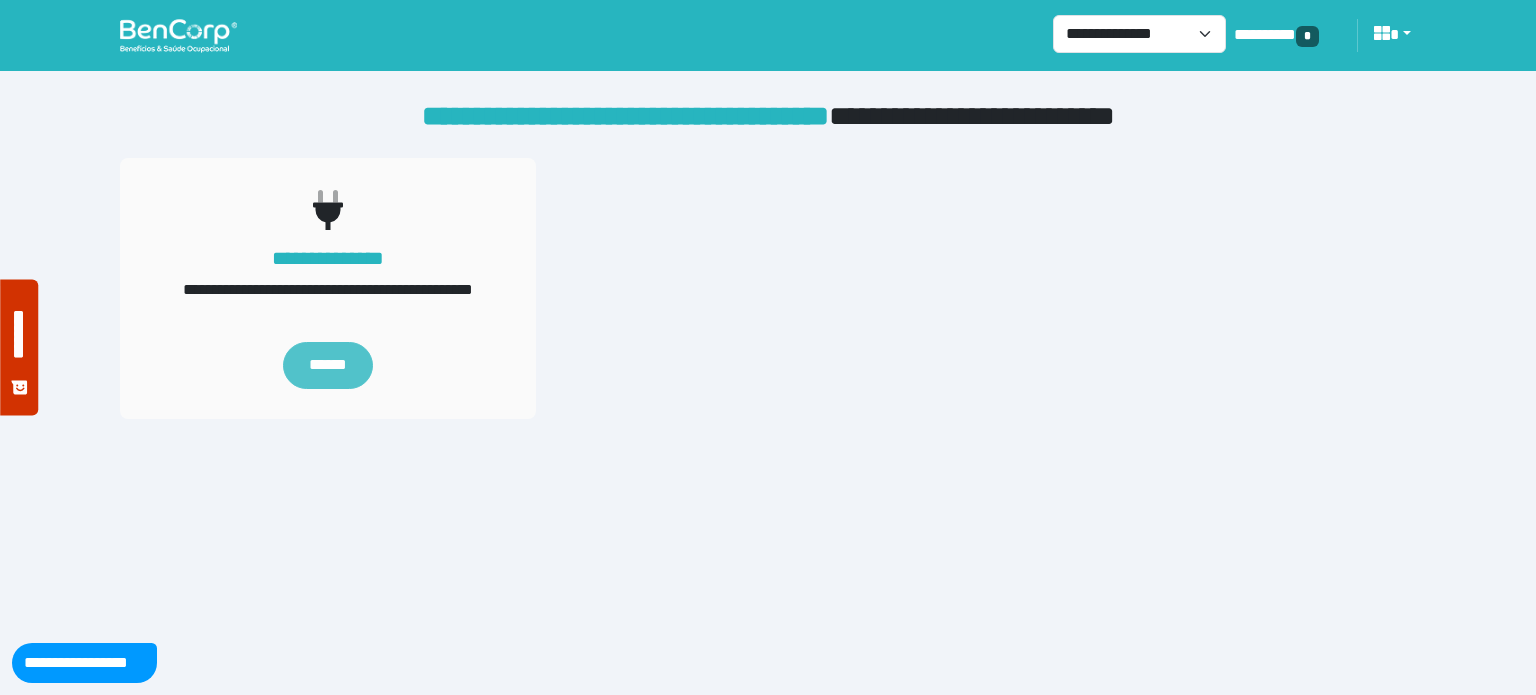 click on "******" at bounding box center (328, 366) 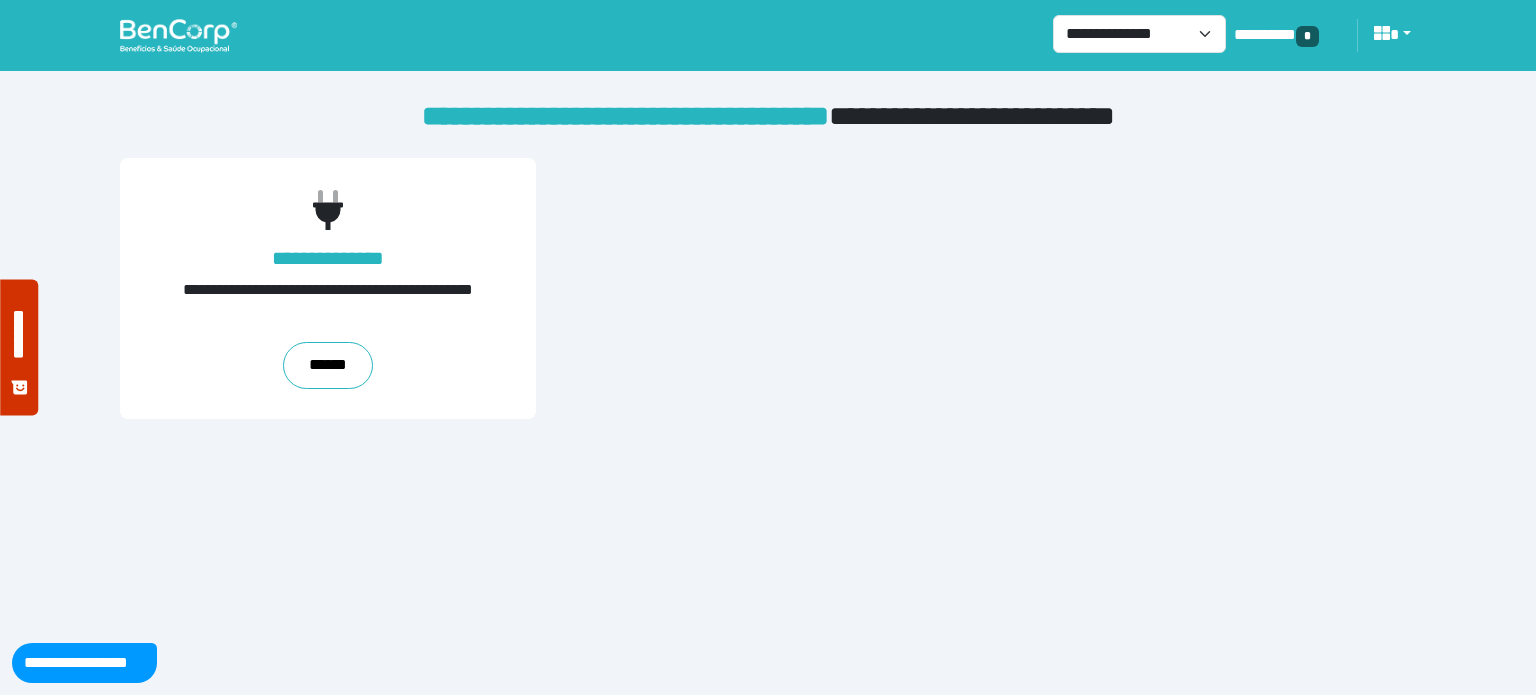 click on "**********" at bounding box center [768, 289] 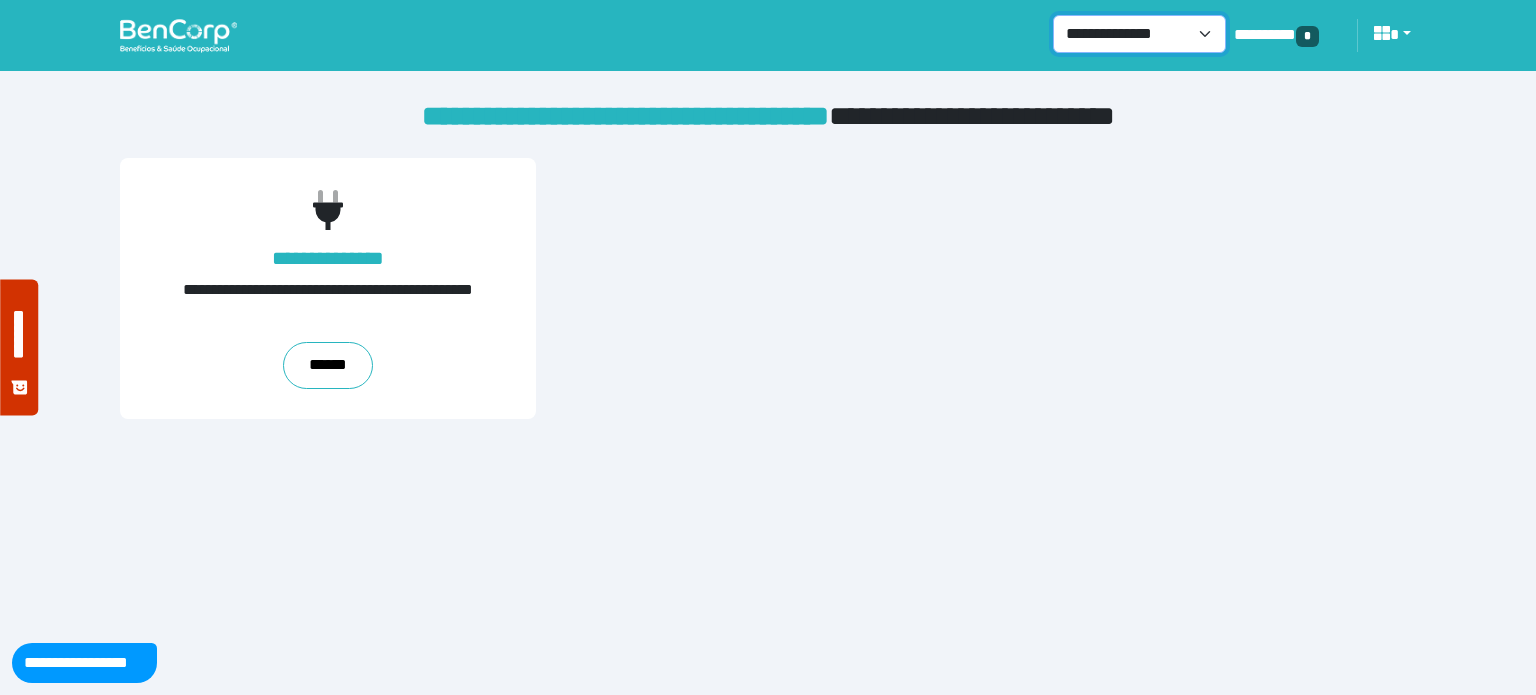 click on "**********" at bounding box center (1139, 34) 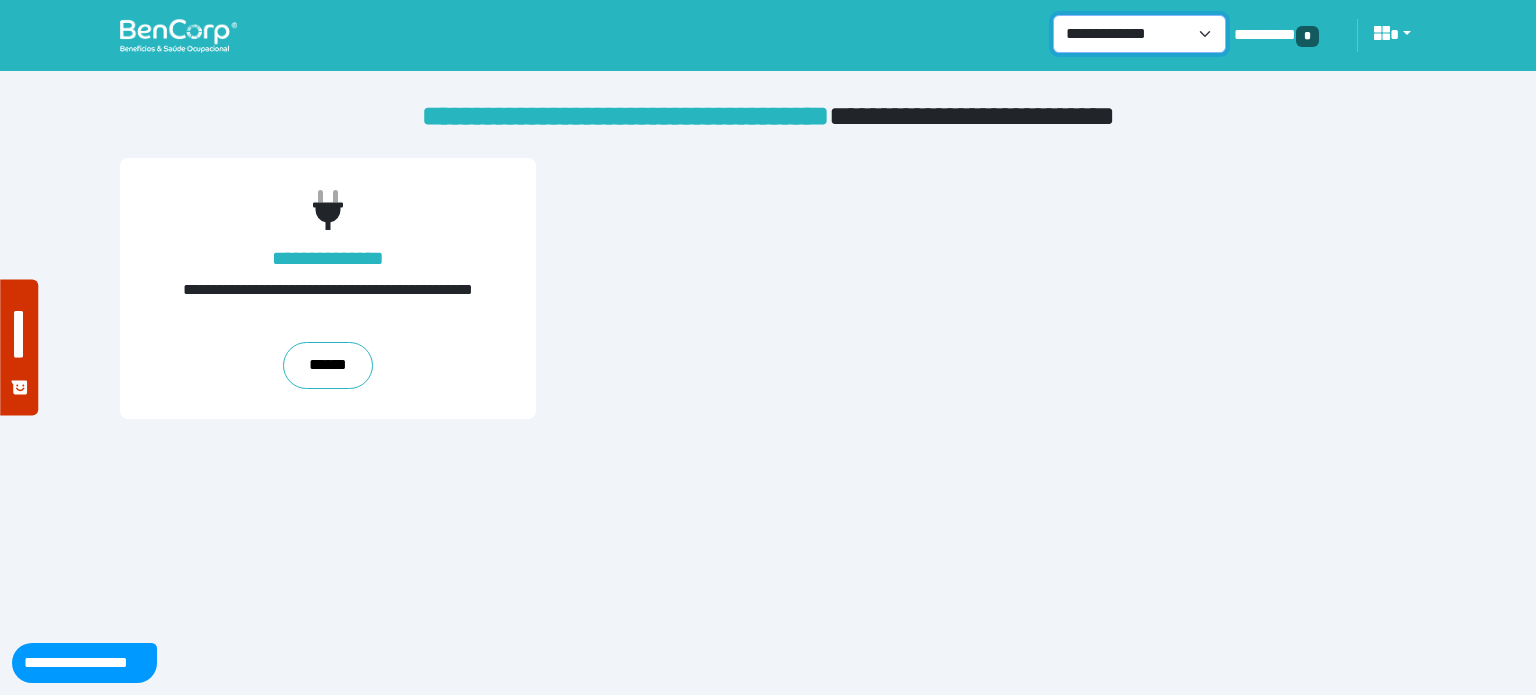 click on "**********" at bounding box center [1139, 34] 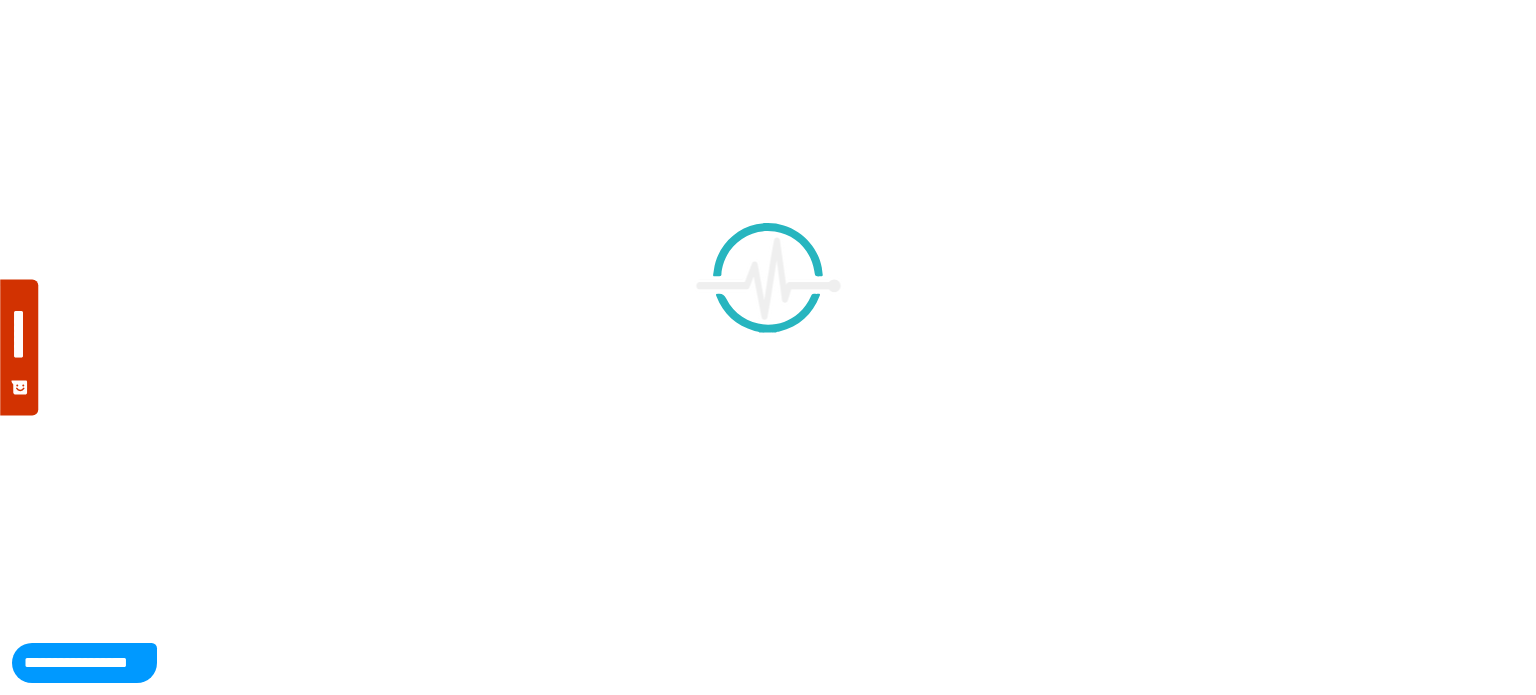 scroll, scrollTop: 0, scrollLeft: 0, axis: both 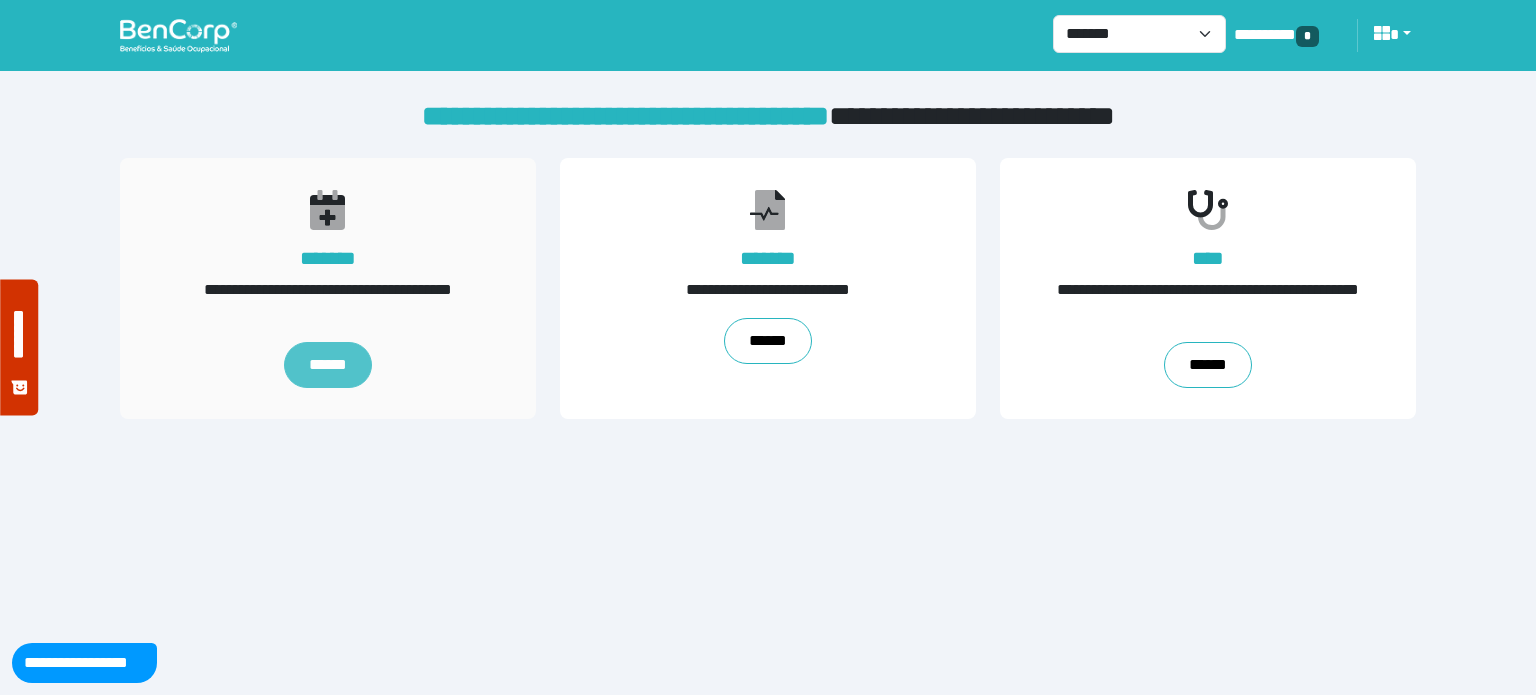 click on "******" at bounding box center (328, 365) 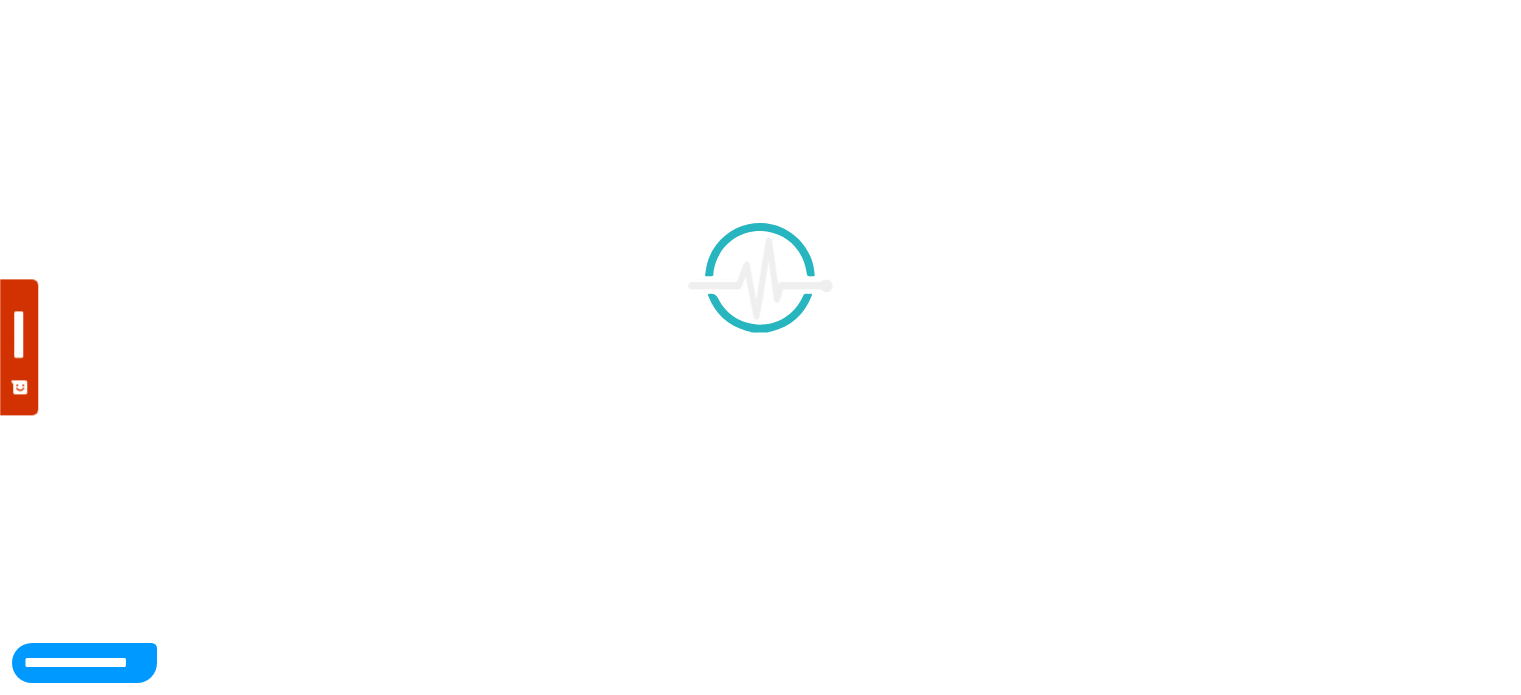 scroll, scrollTop: 0, scrollLeft: 0, axis: both 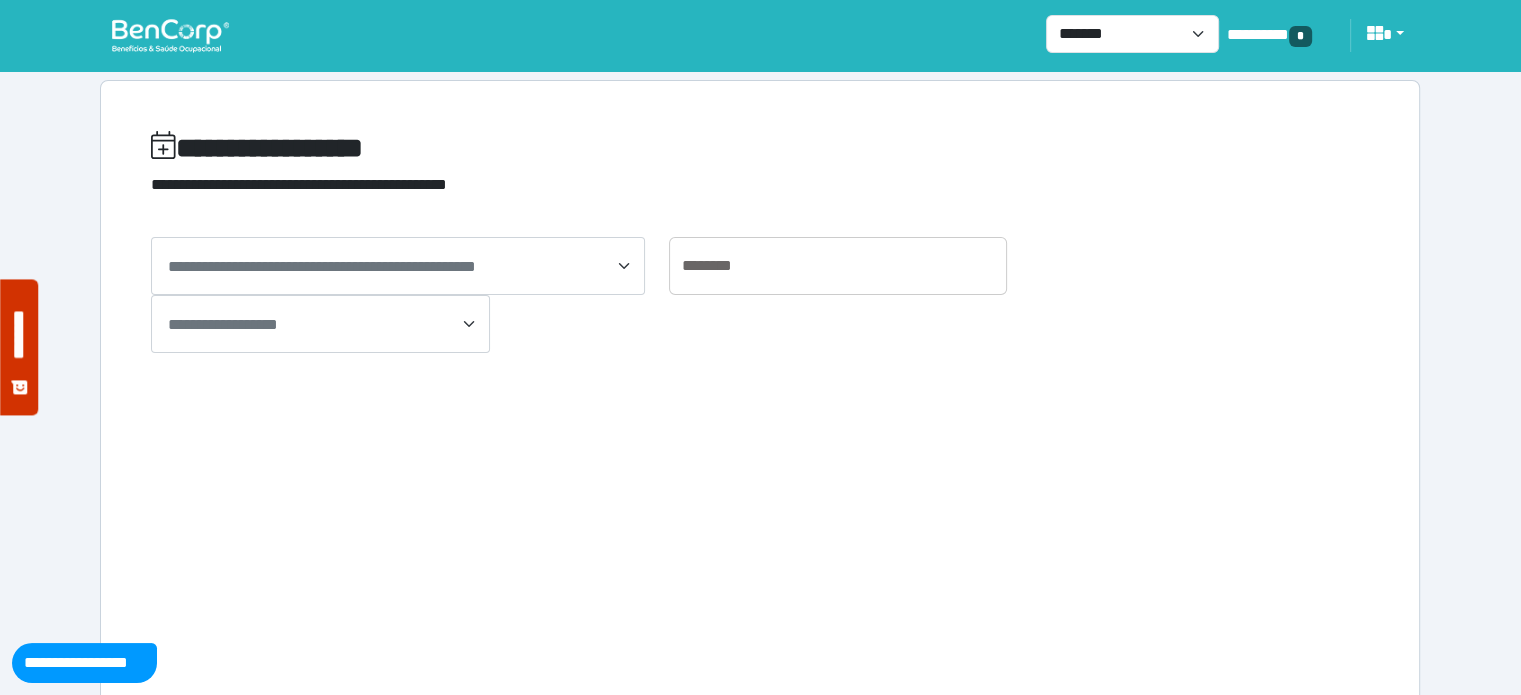click on "**********" at bounding box center [322, 266] 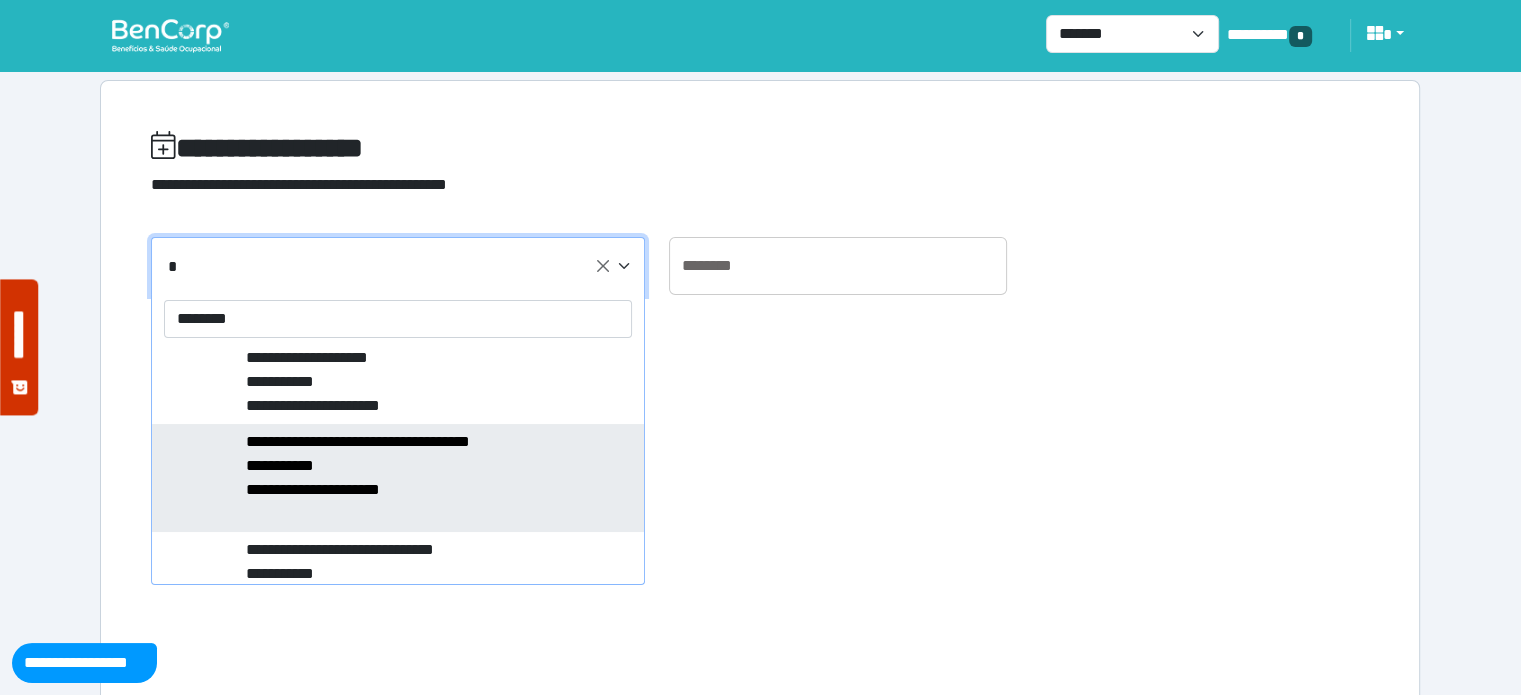 scroll, scrollTop: 0, scrollLeft: 0, axis: both 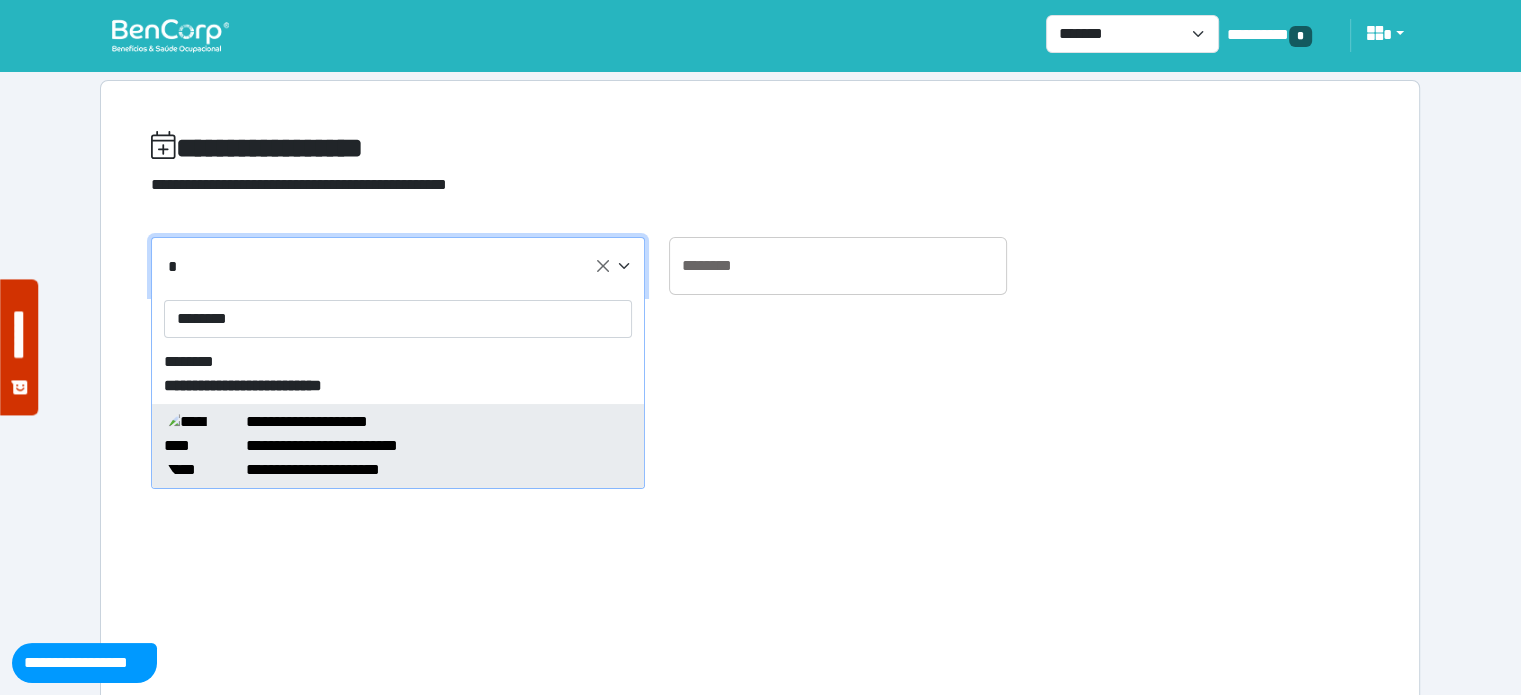type on "********" 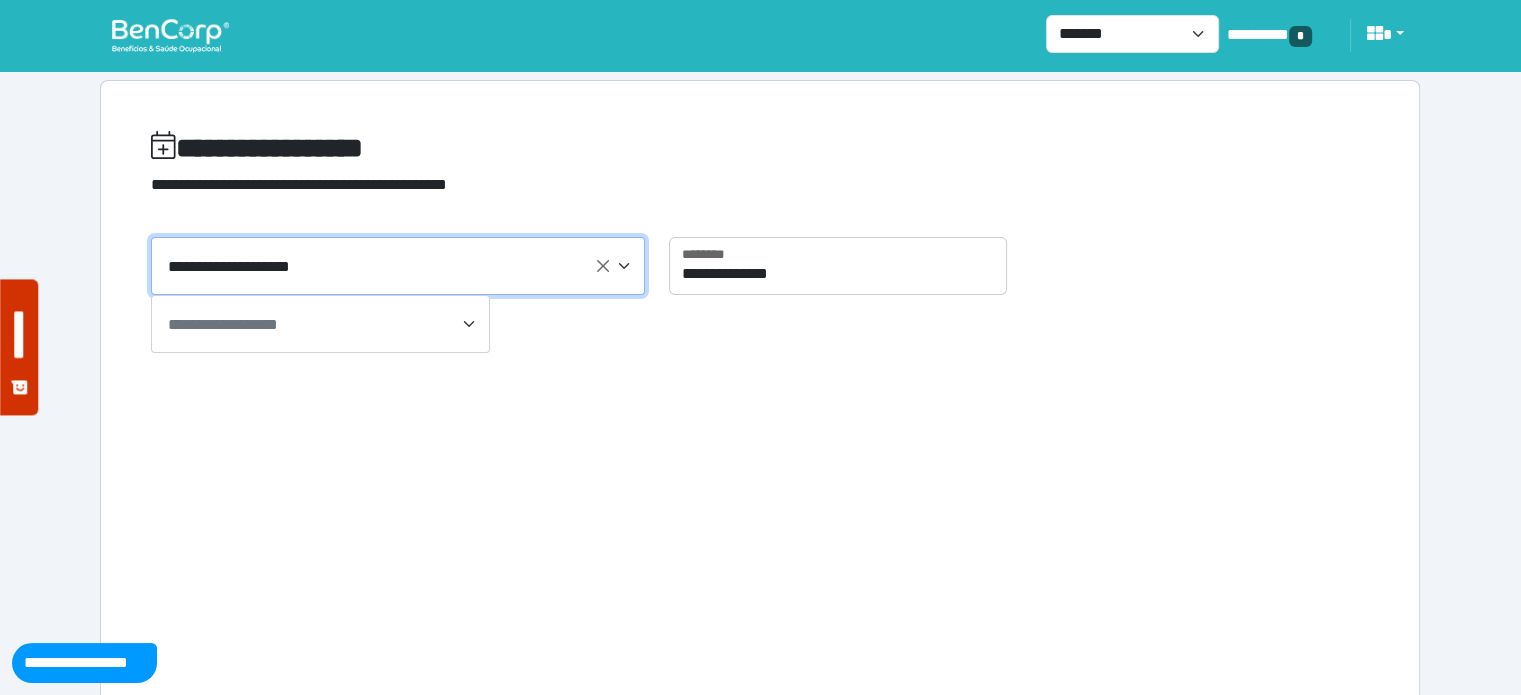 click on "**********" at bounding box center [322, 325] 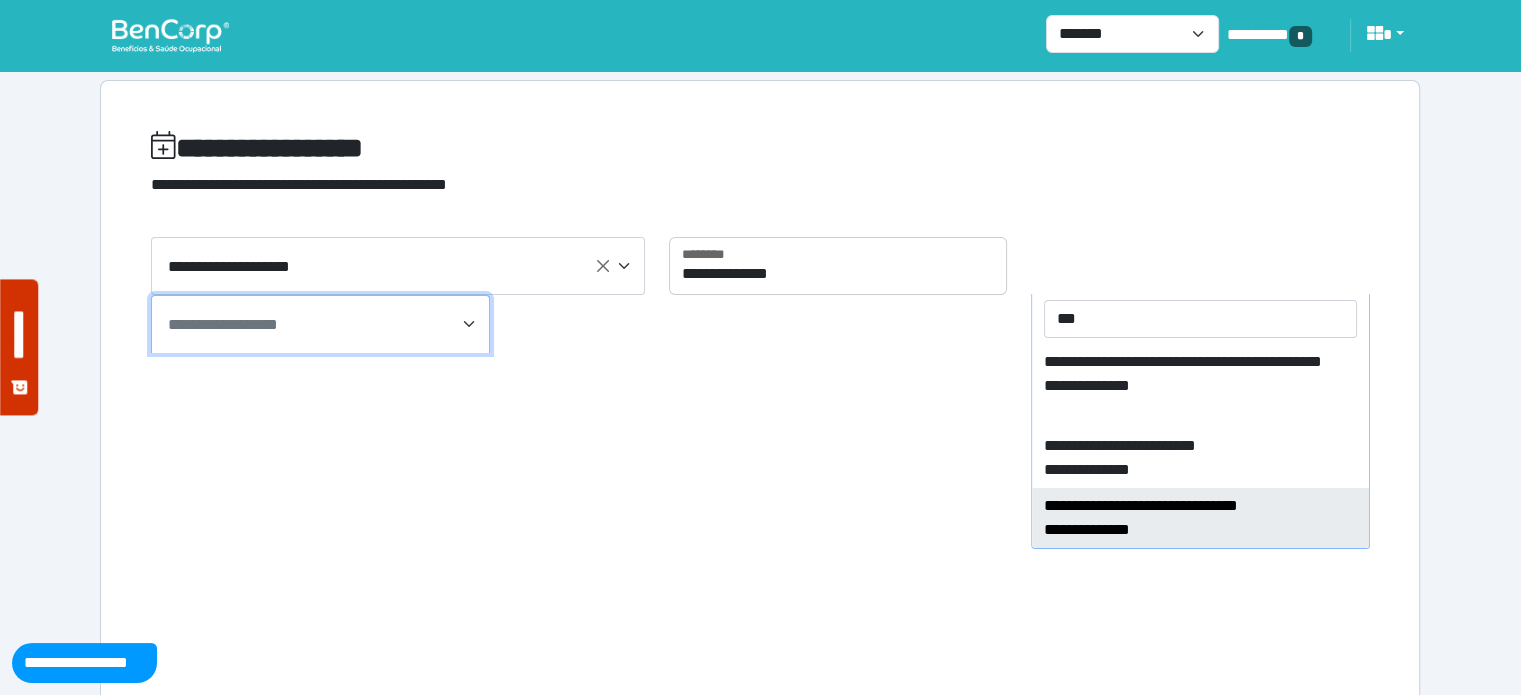 type on "***" 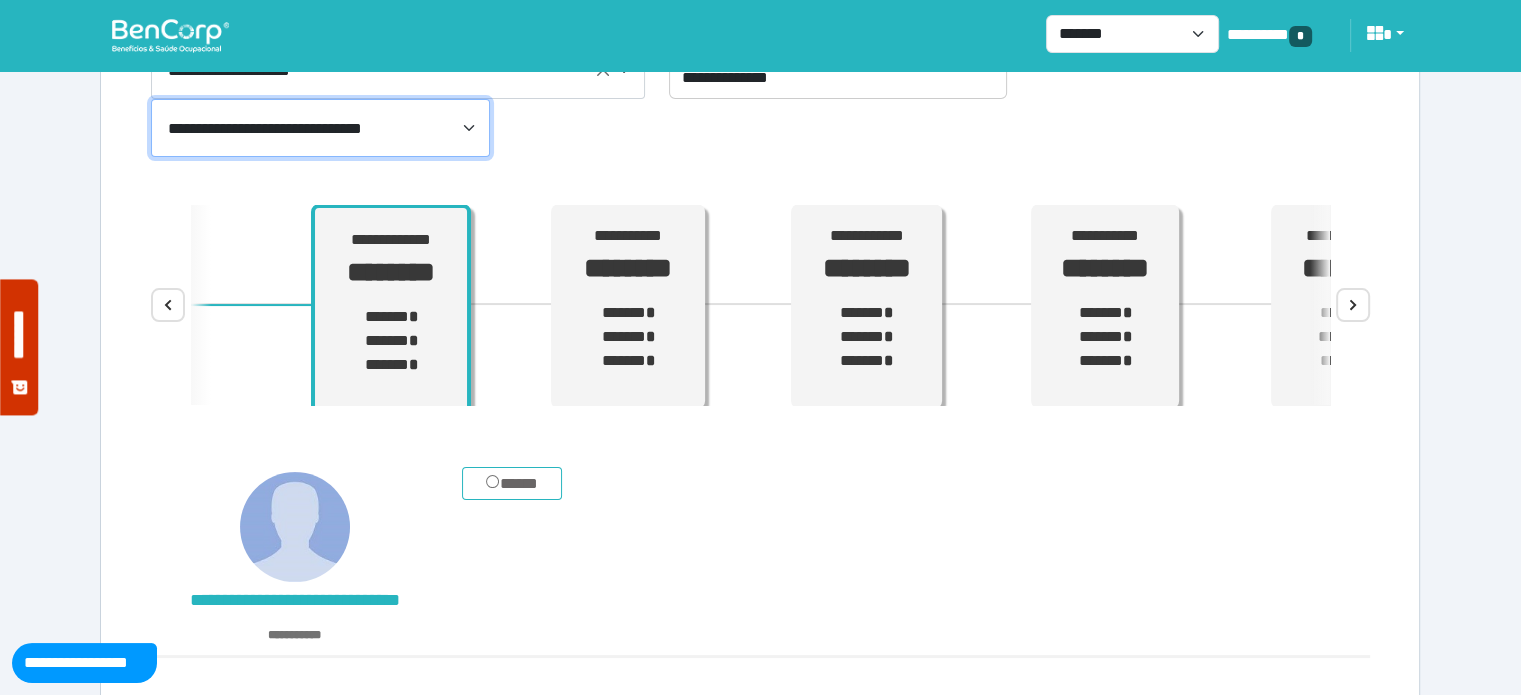 scroll, scrollTop: 230, scrollLeft: 0, axis: vertical 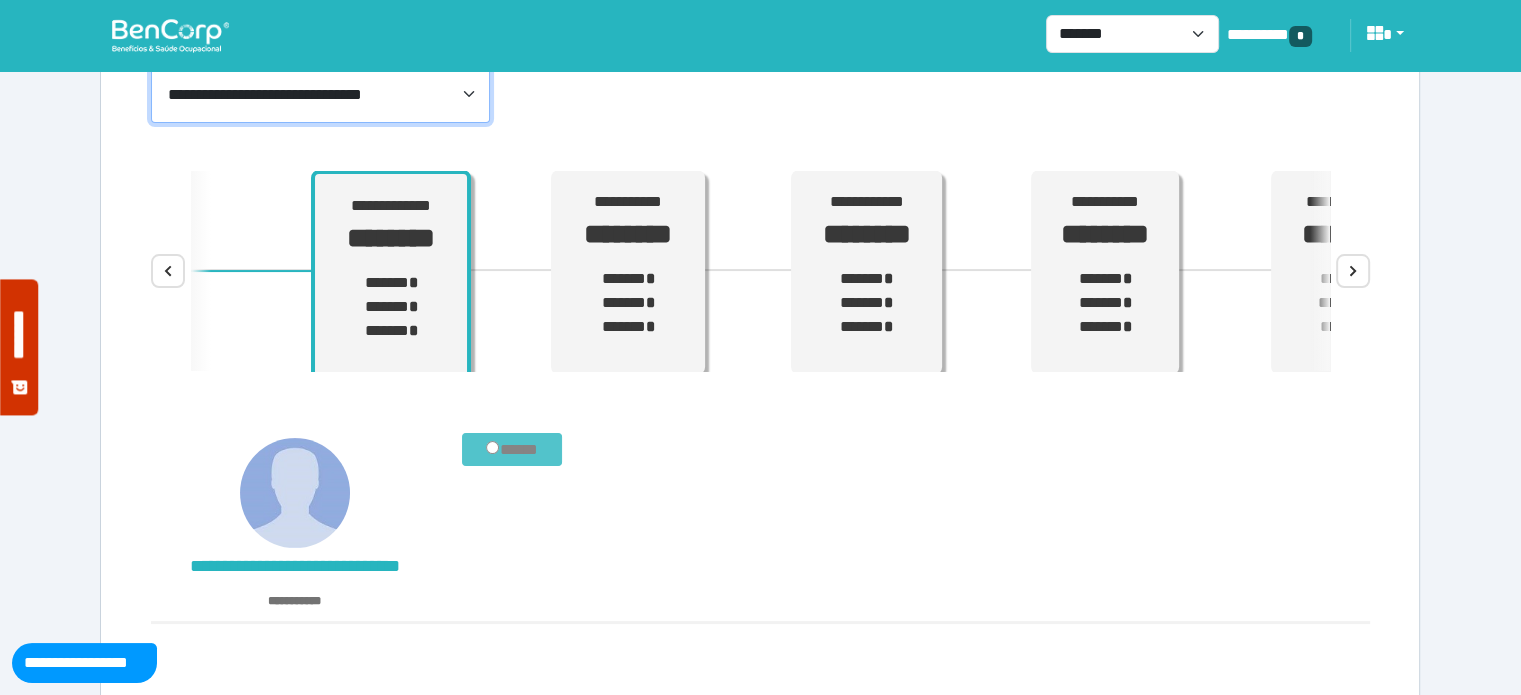 click on "*****" at bounding box center [512, 450] 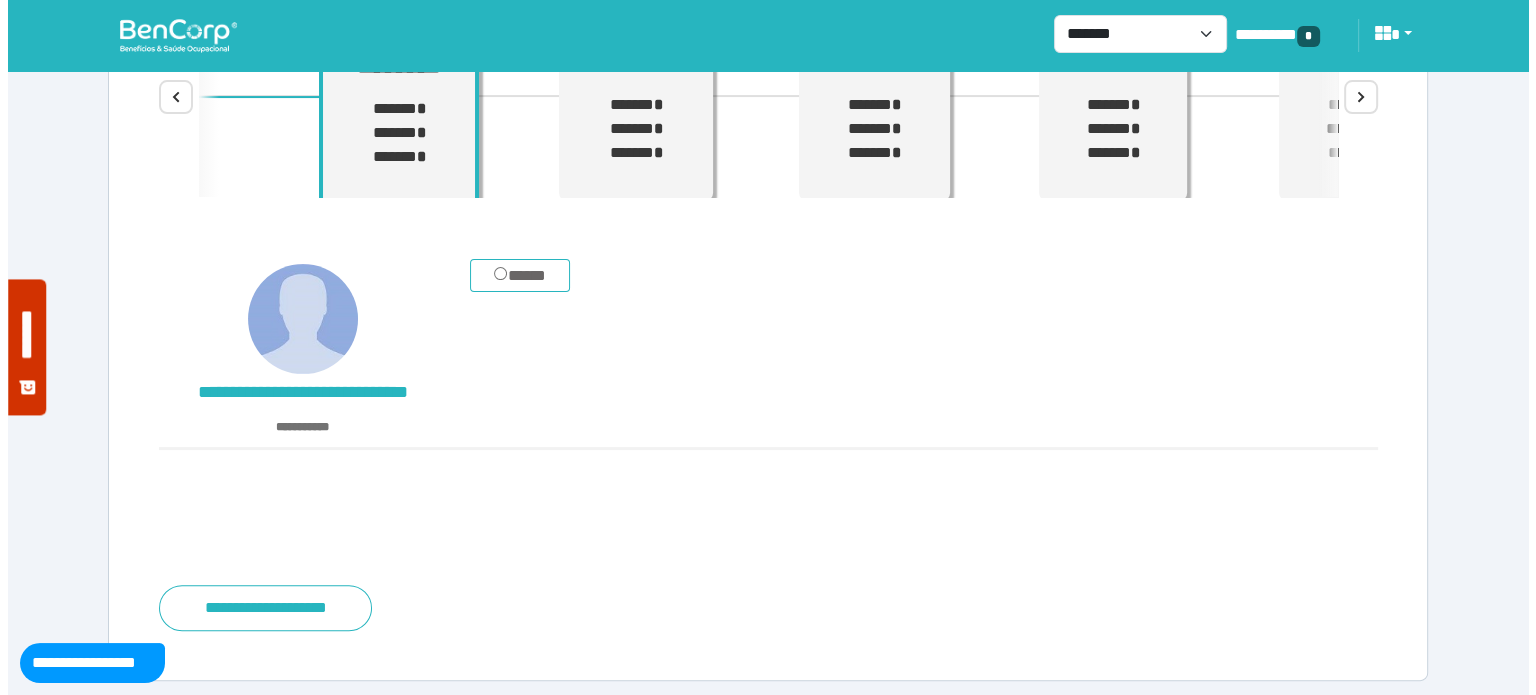 scroll, scrollTop: 410, scrollLeft: 0, axis: vertical 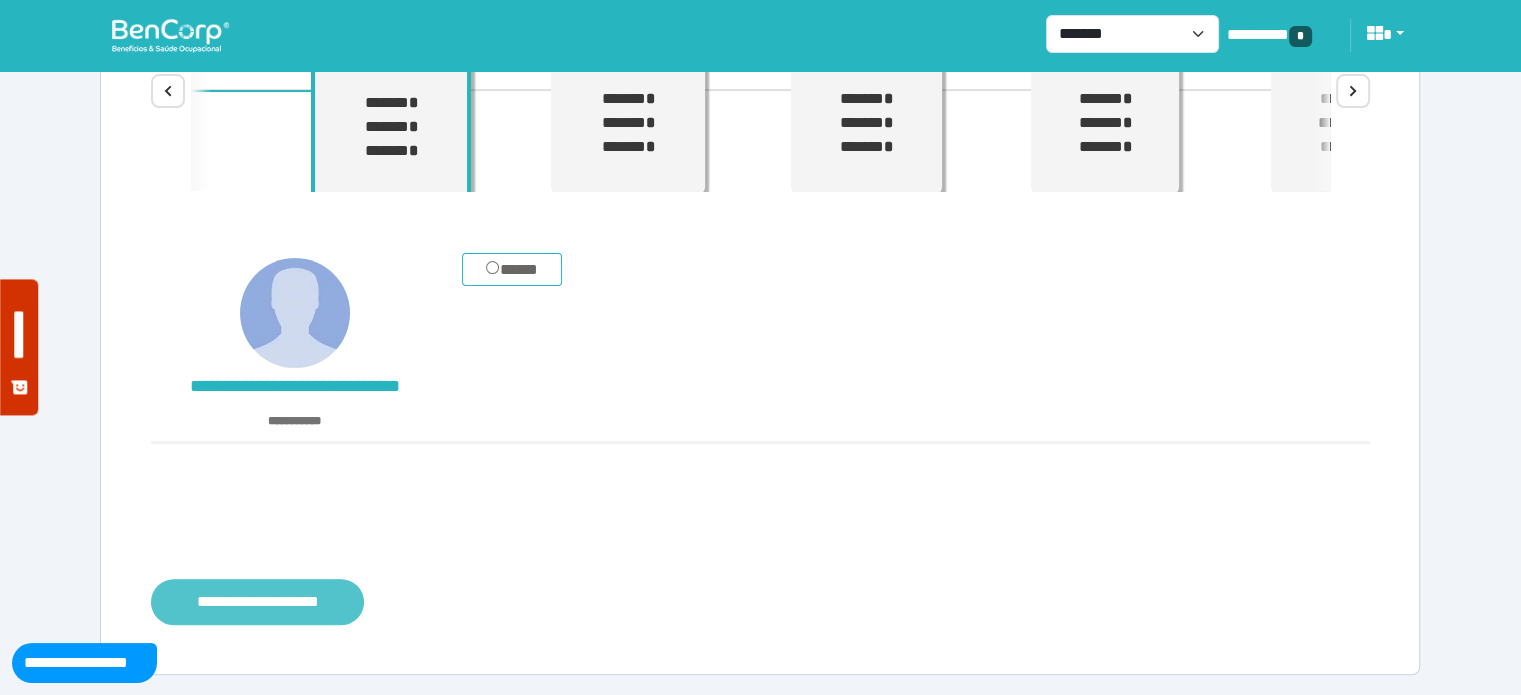 click on "**********" at bounding box center [257, 602] 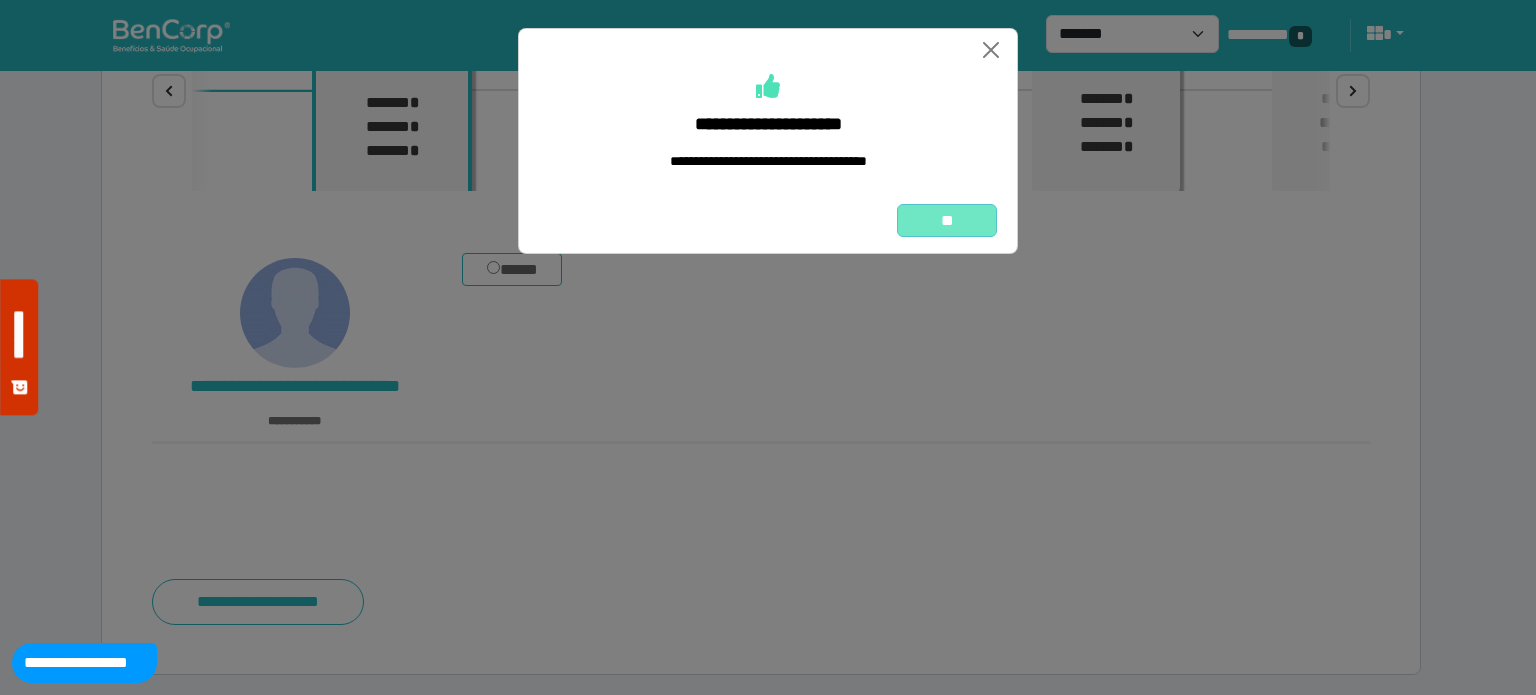 click on "**" at bounding box center (947, 221) 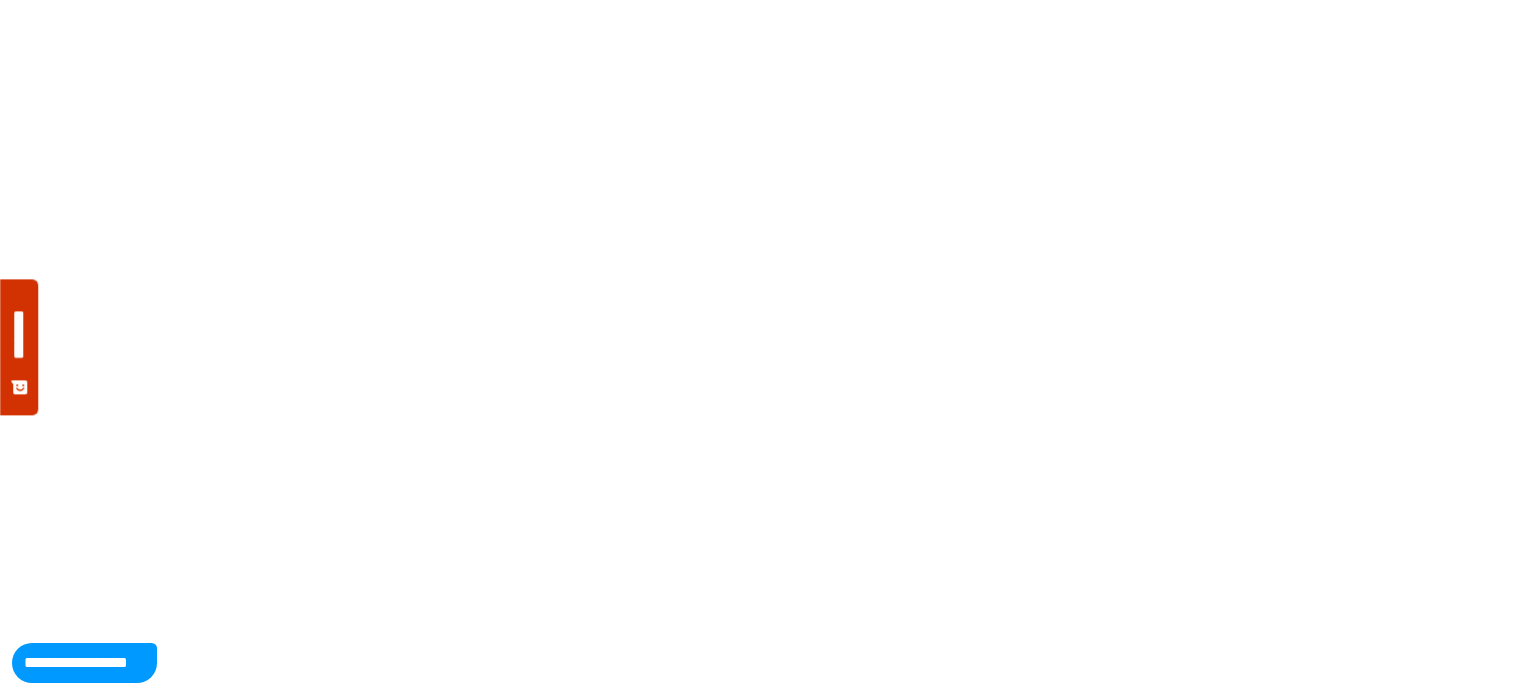 scroll, scrollTop: 0, scrollLeft: 0, axis: both 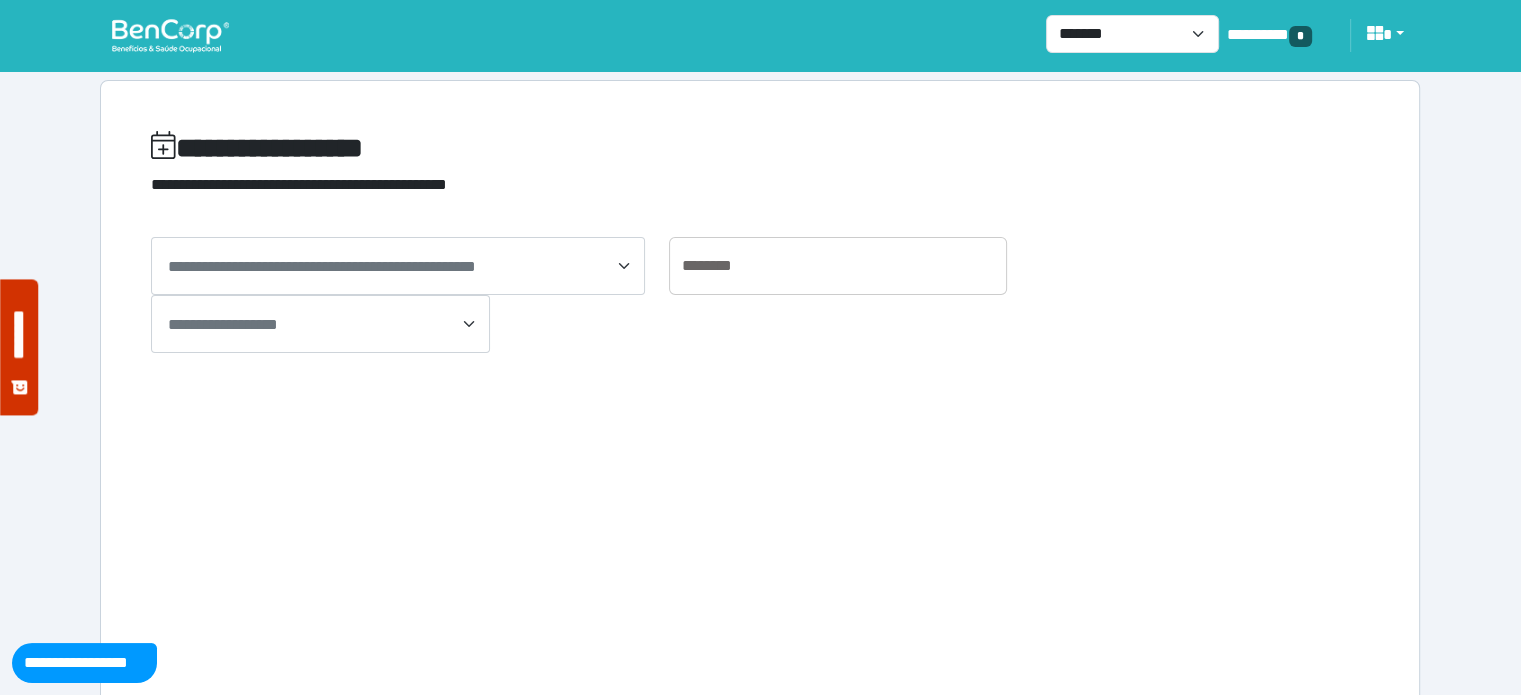 click at bounding box center [170, 35] 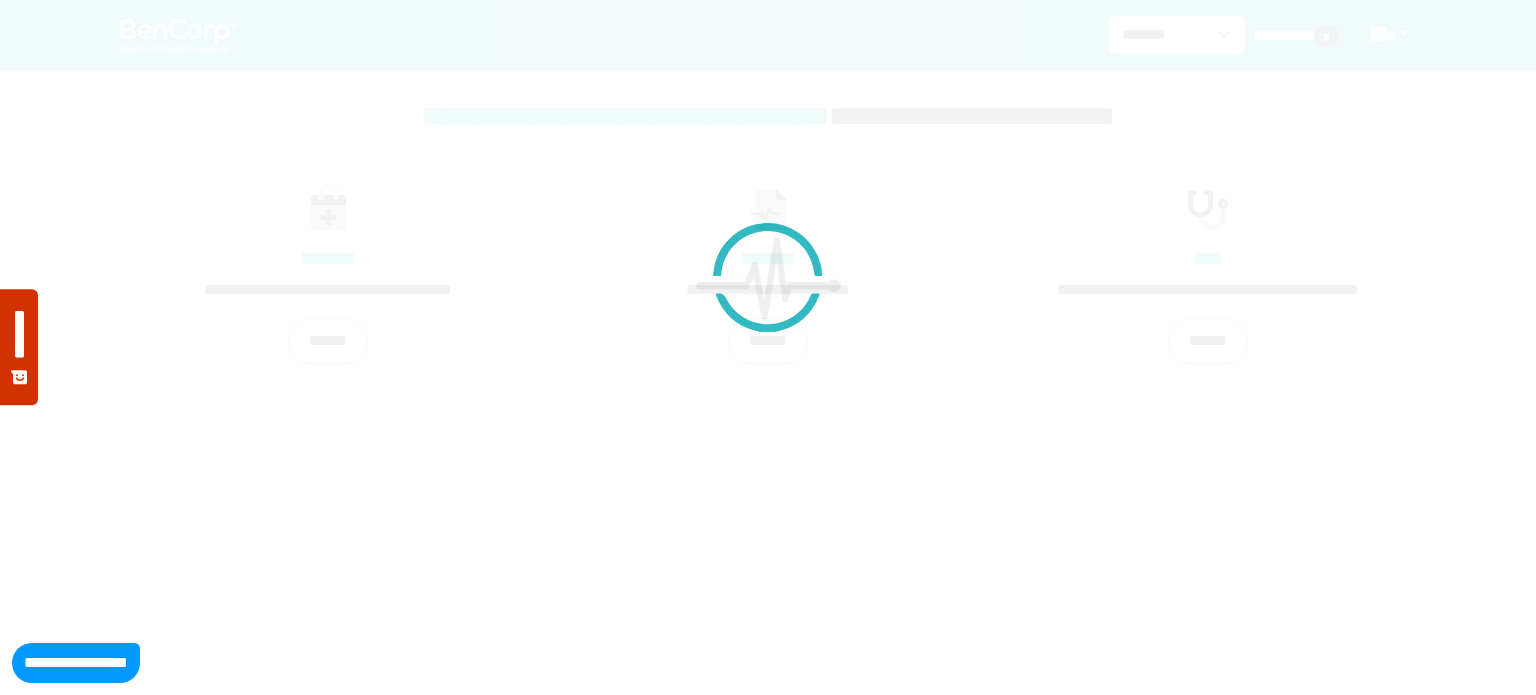 scroll, scrollTop: 0, scrollLeft: 0, axis: both 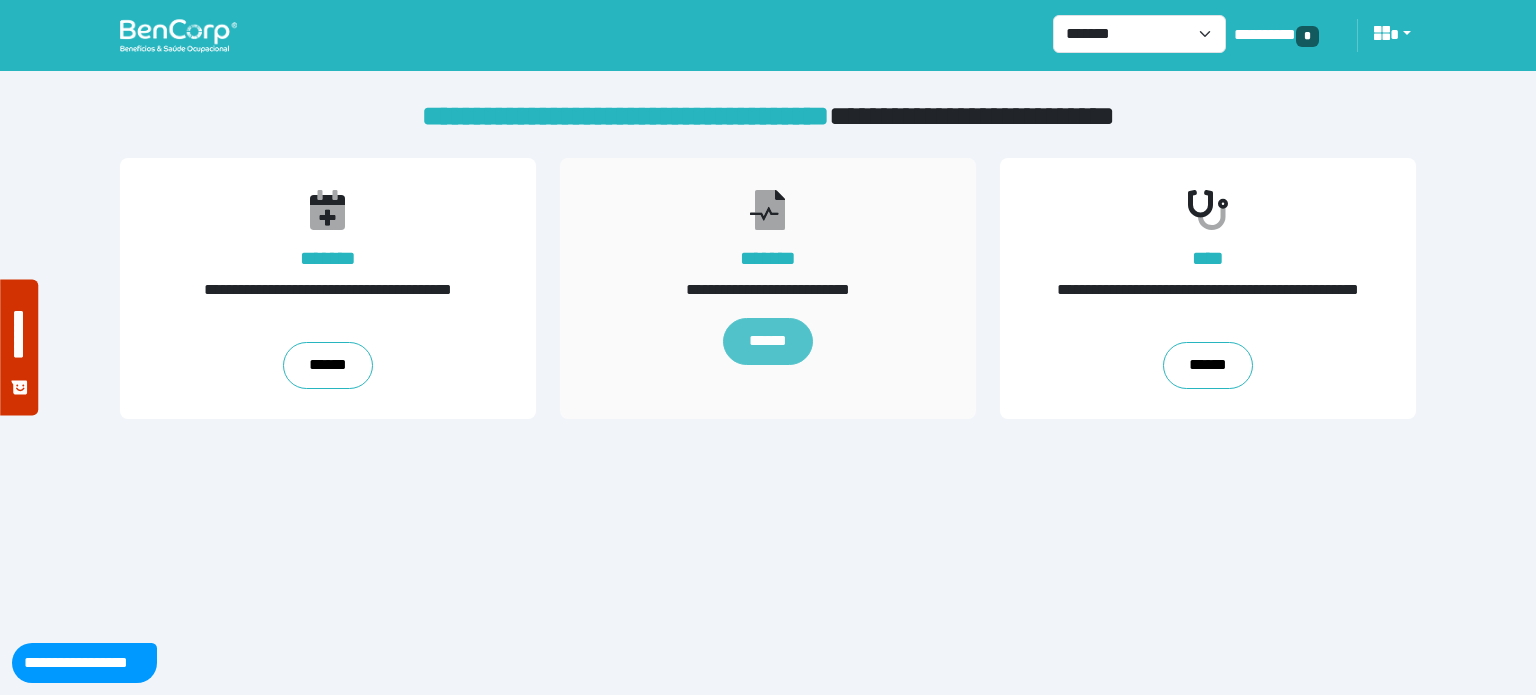 click on "******" at bounding box center [768, 342] 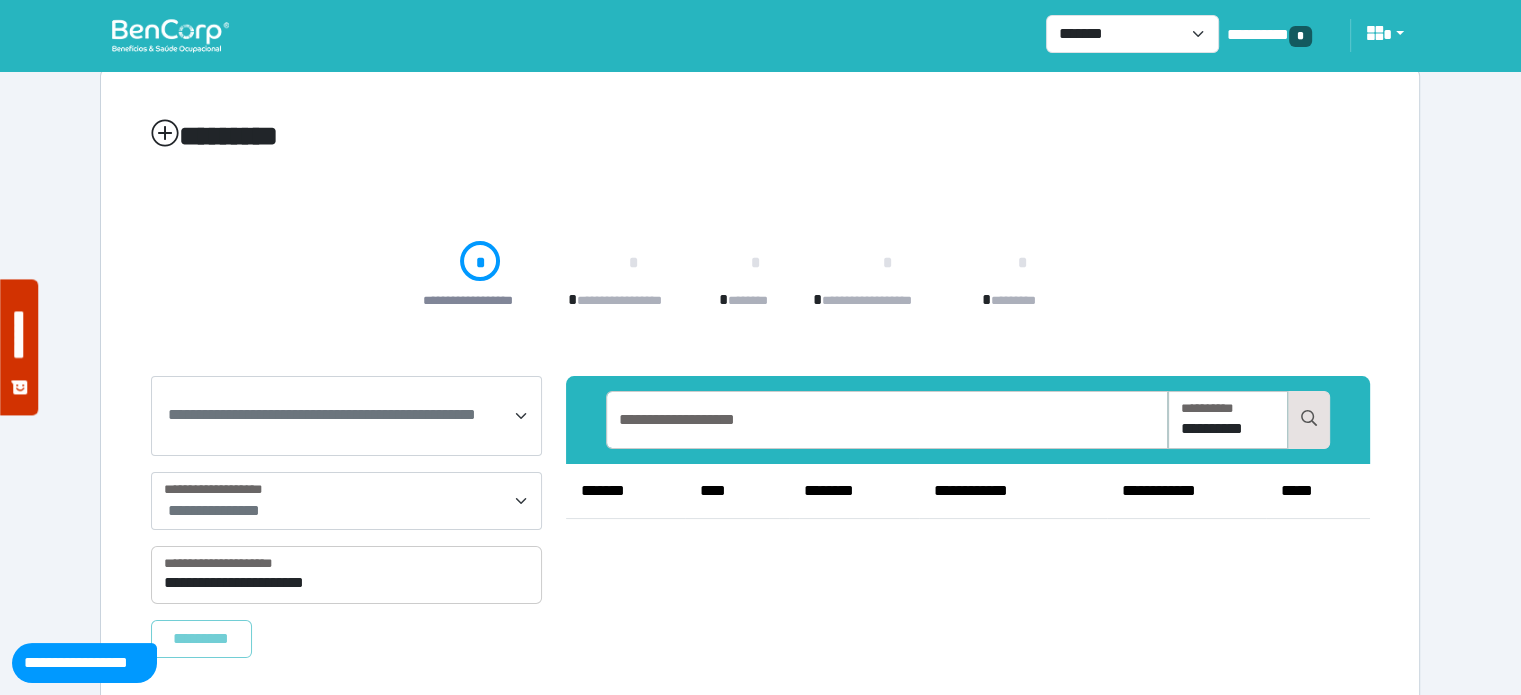 scroll, scrollTop: 65, scrollLeft: 0, axis: vertical 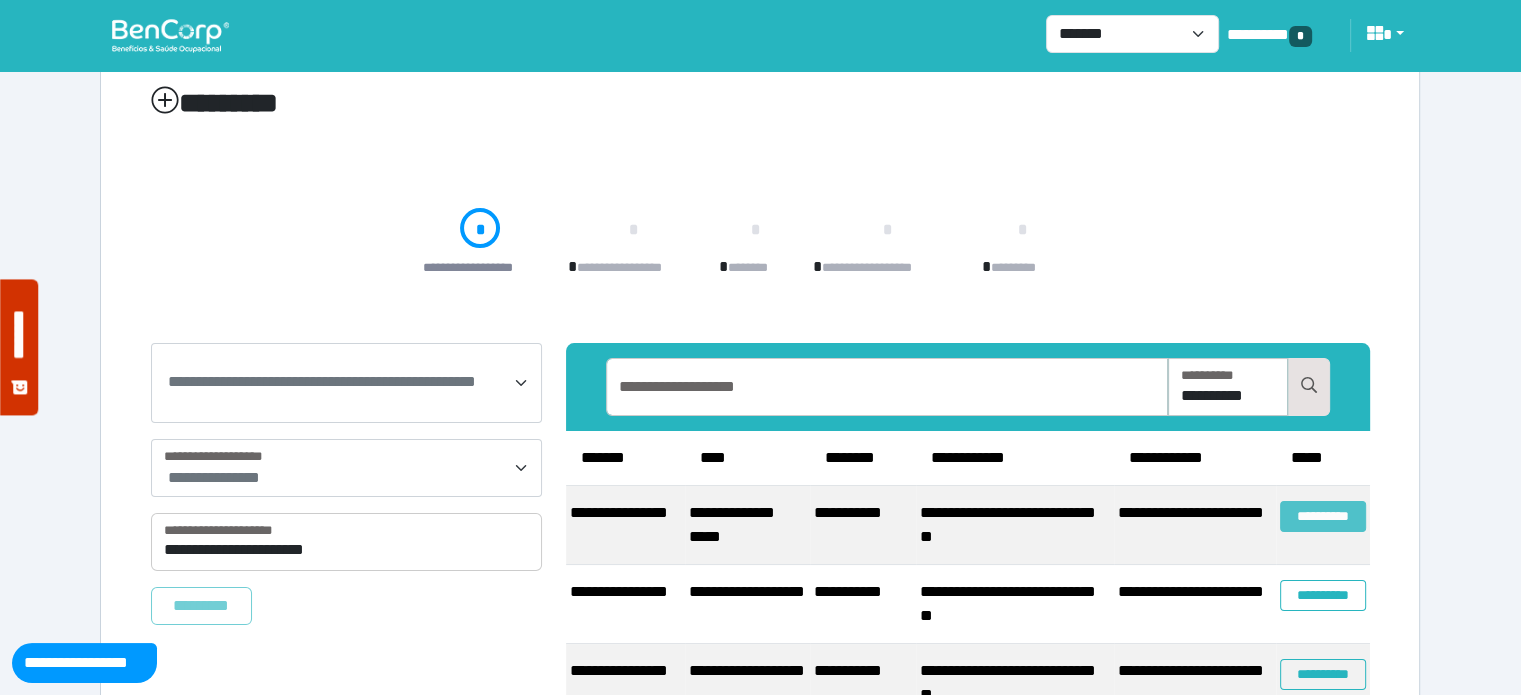 click on "**********" at bounding box center (1323, 516) 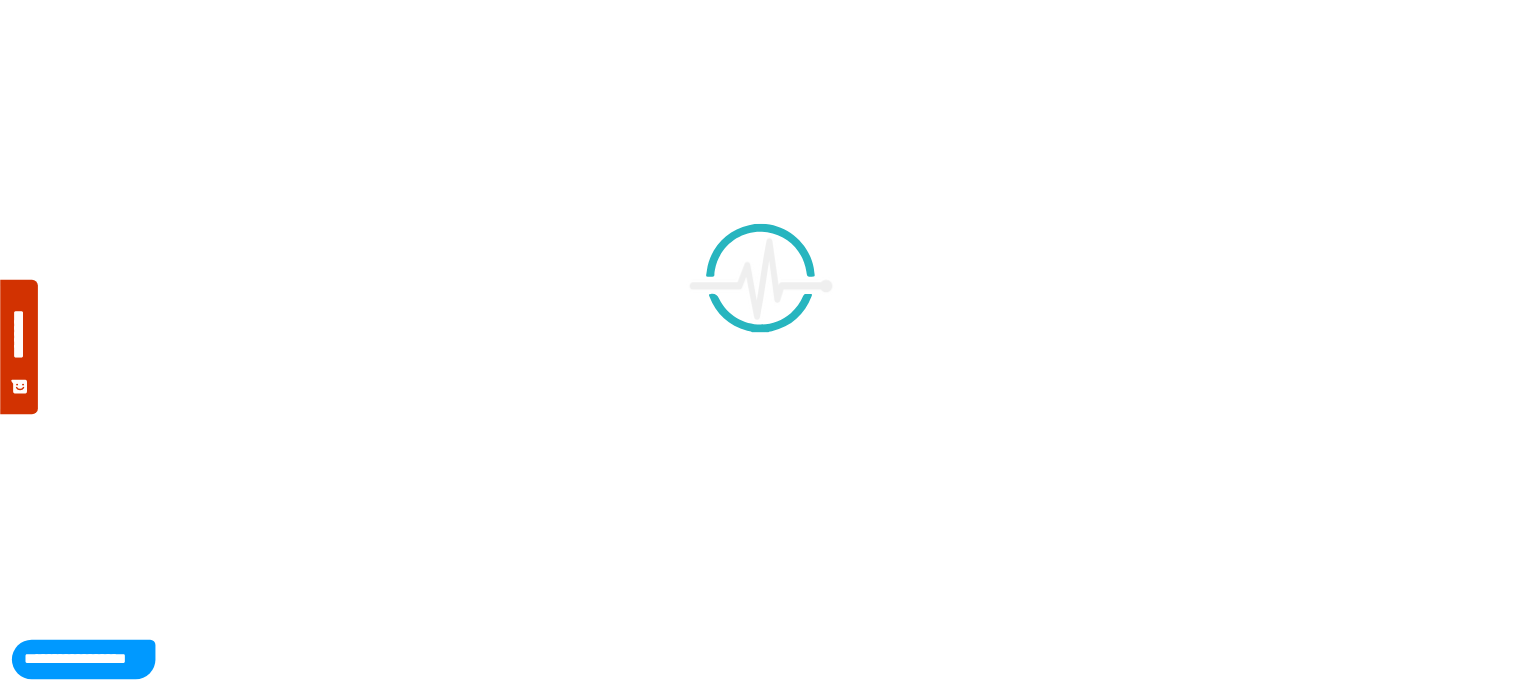 scroll, scrollTop: 0, scrollLeft: 0, axis: both 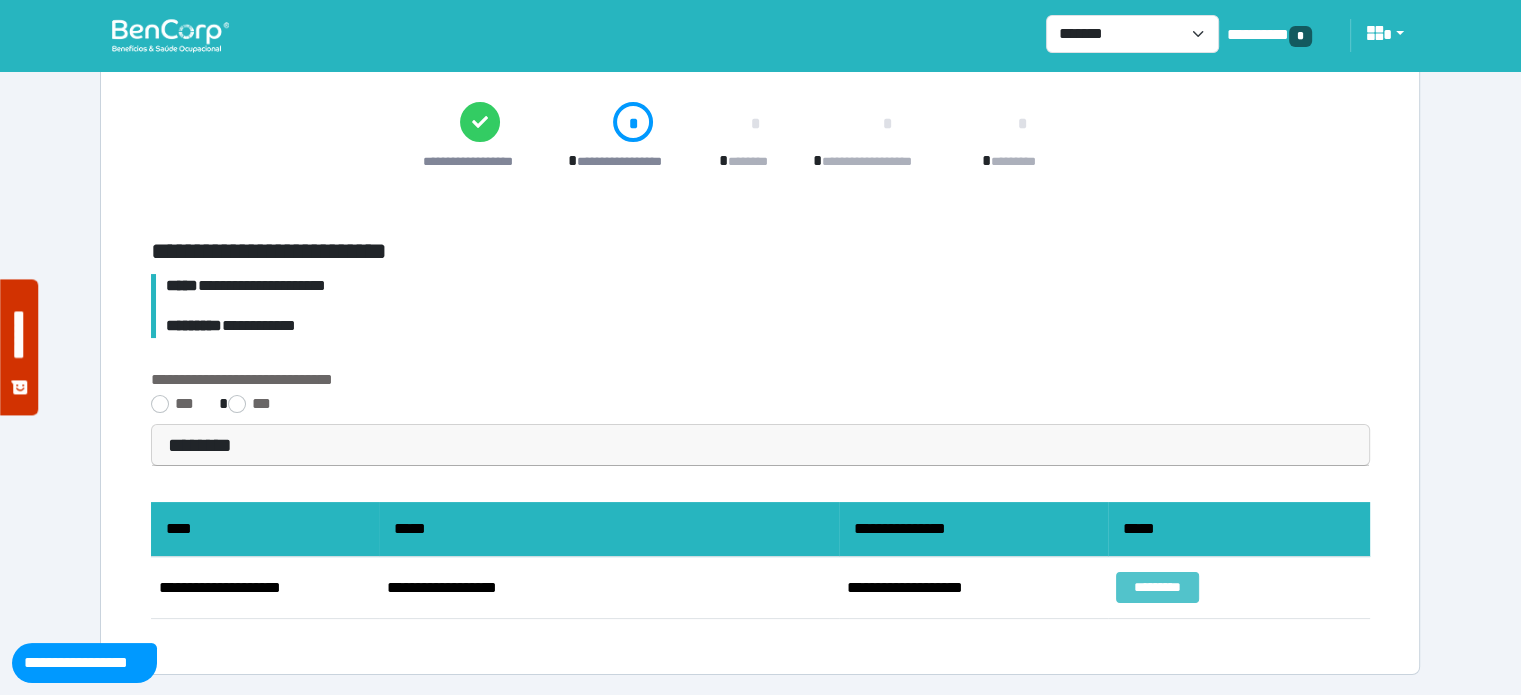 click on "*********" at bounding box center (1157, 587) 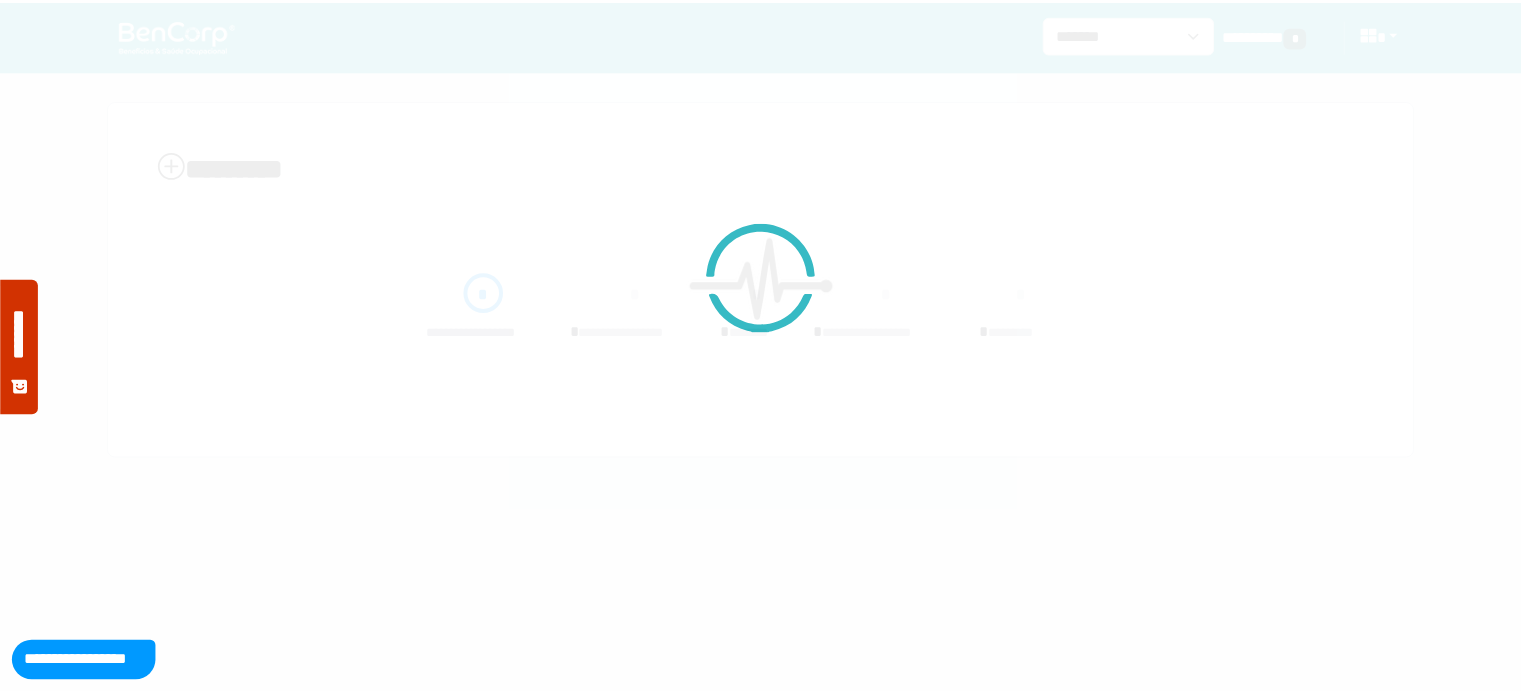 scroll, scrollTop: 0, scrollLeft: 0, axis: both 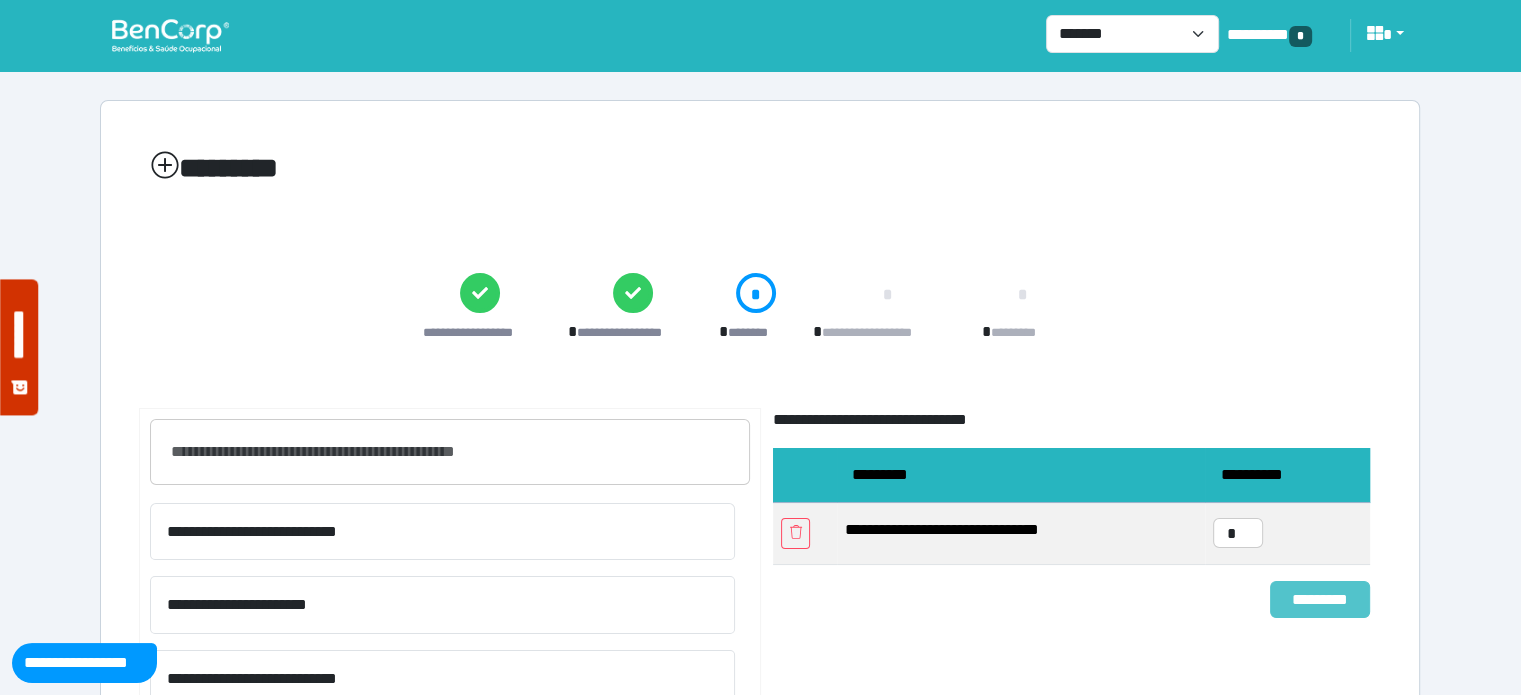 click on "*********" at bounding box center [1320, 600] 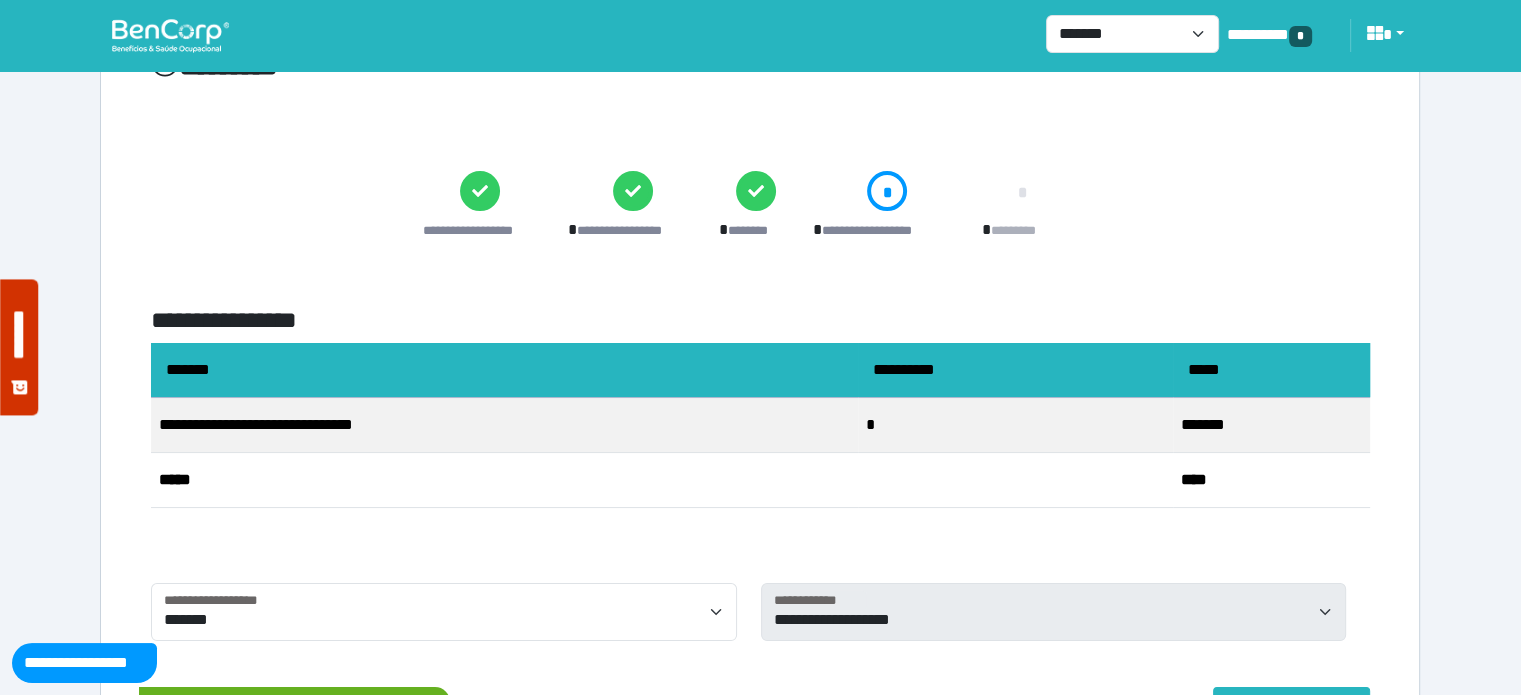 scroll, scrollTop: 400, scrollLeft: 0, axis: vertical 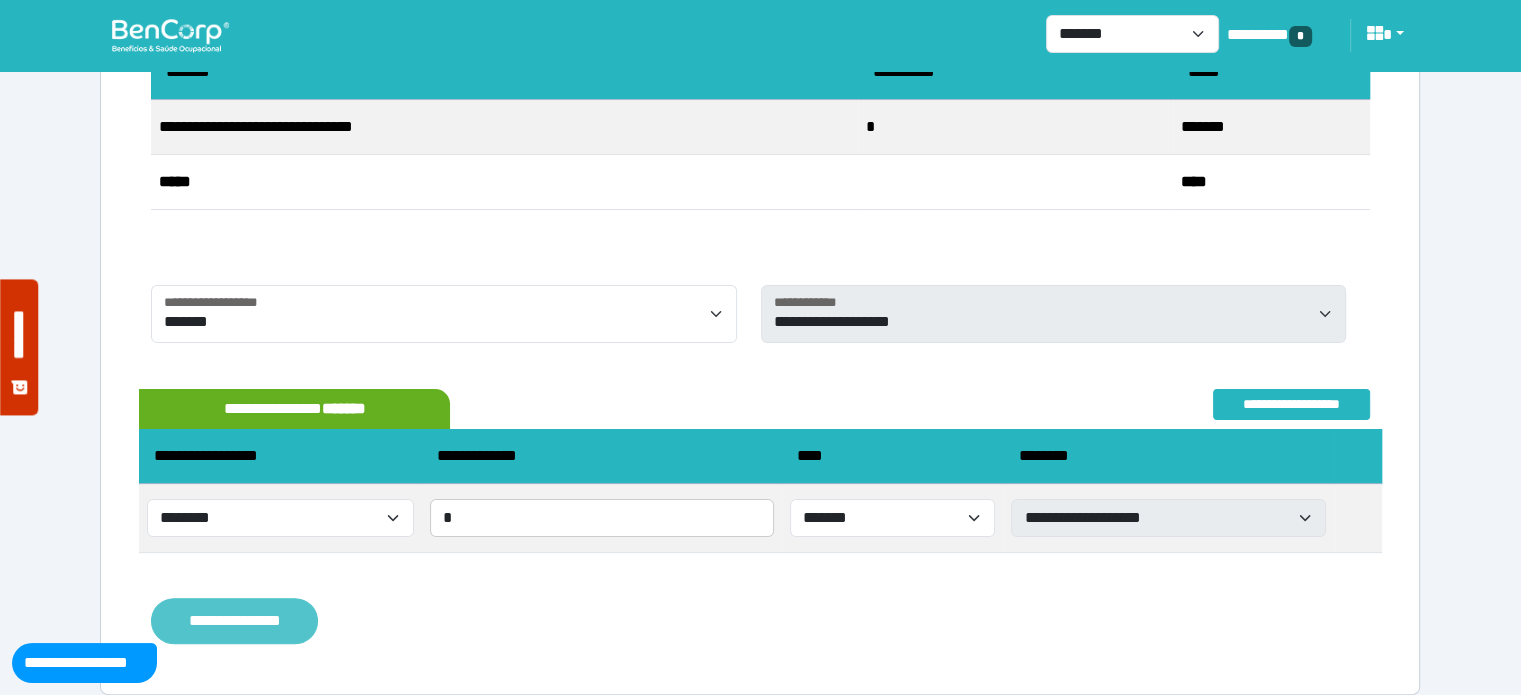 click on "**********" at bounding box center [234, 621] 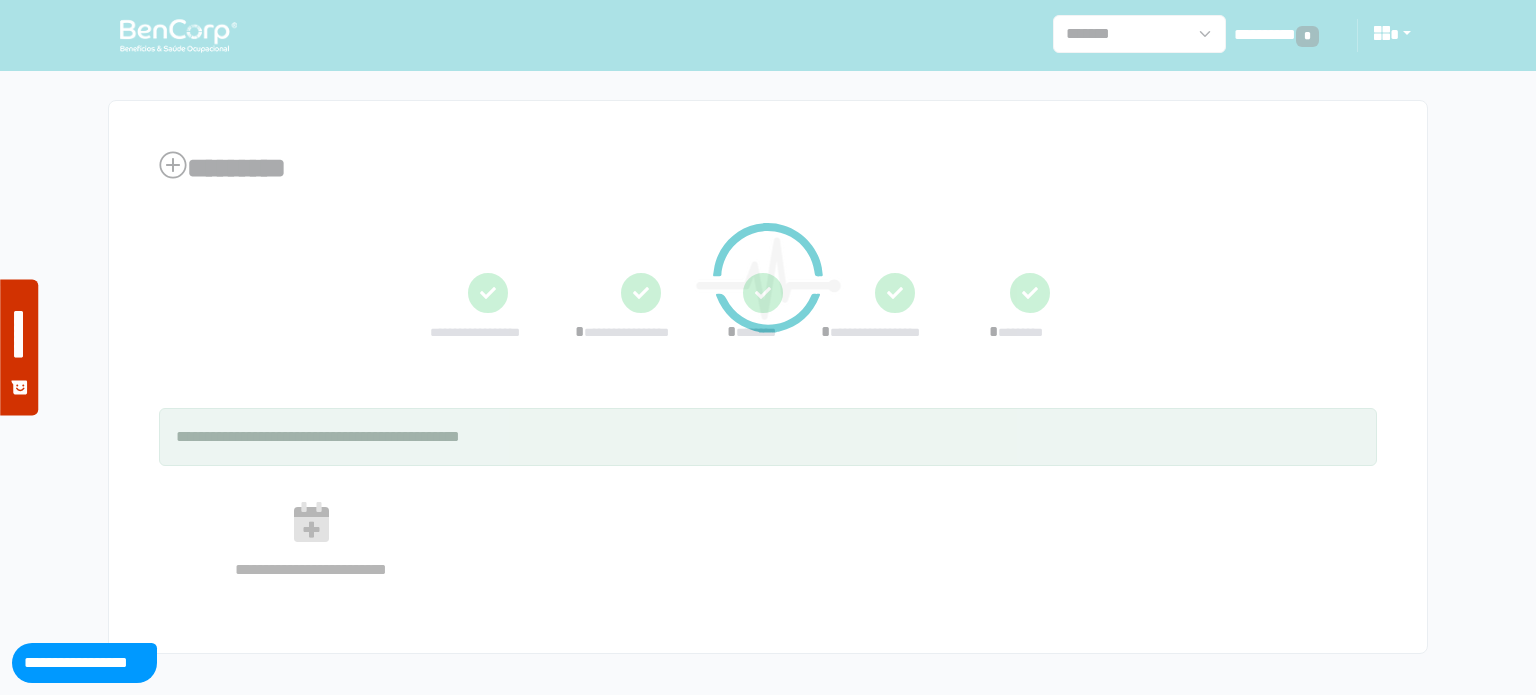 scroll, scrollTop: 0, scrollLeft: 0, axis: both 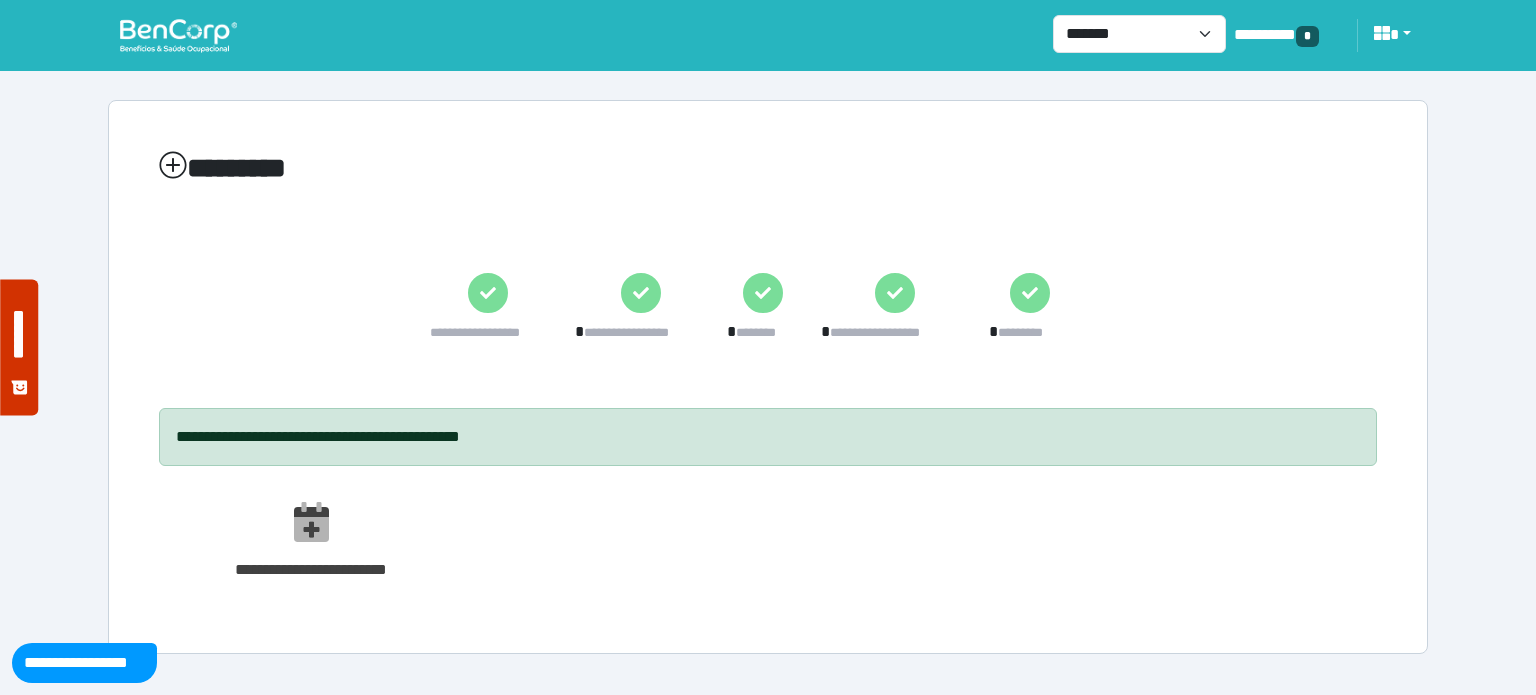 click at bounding box center (178, 35) 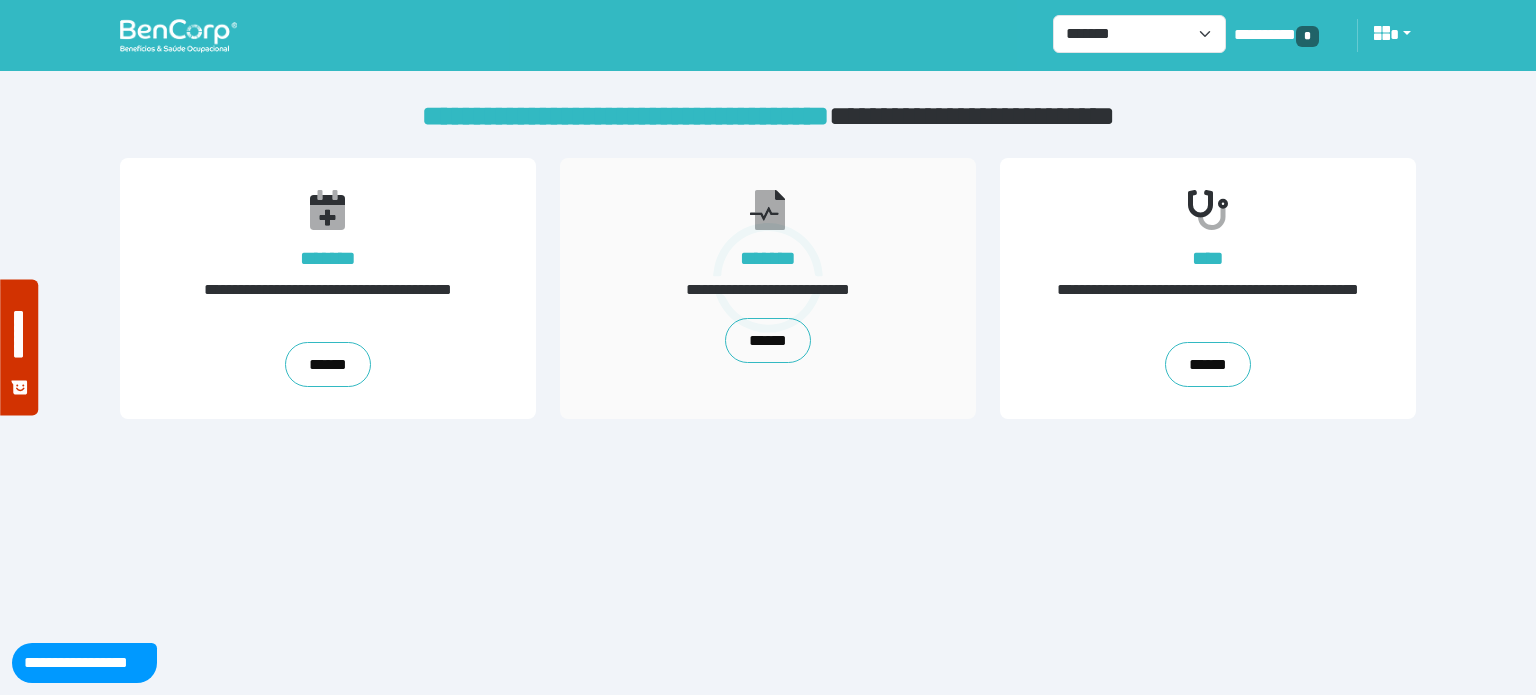 scroll, scrollTop: 0, scrollLeft: 0, axis: both 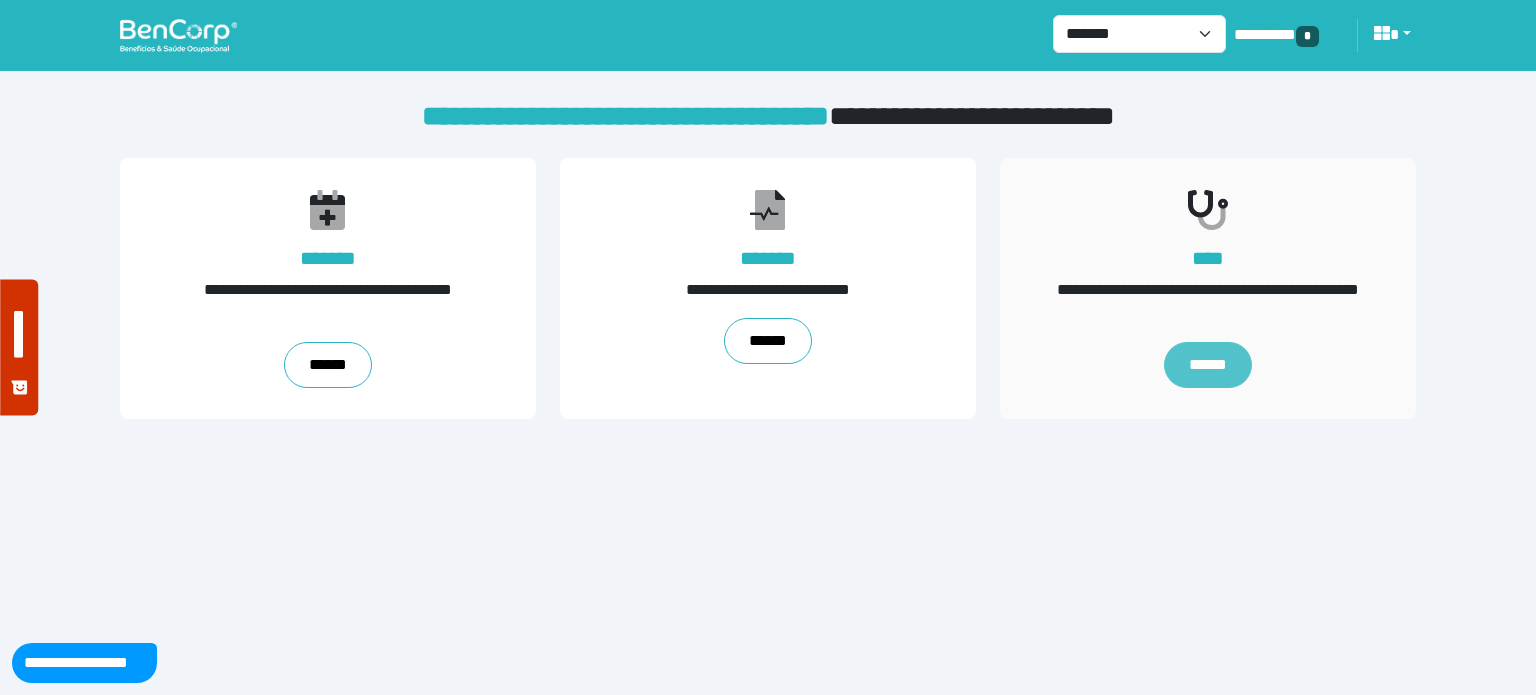 click on "******" at bounding box center [1208, 365] 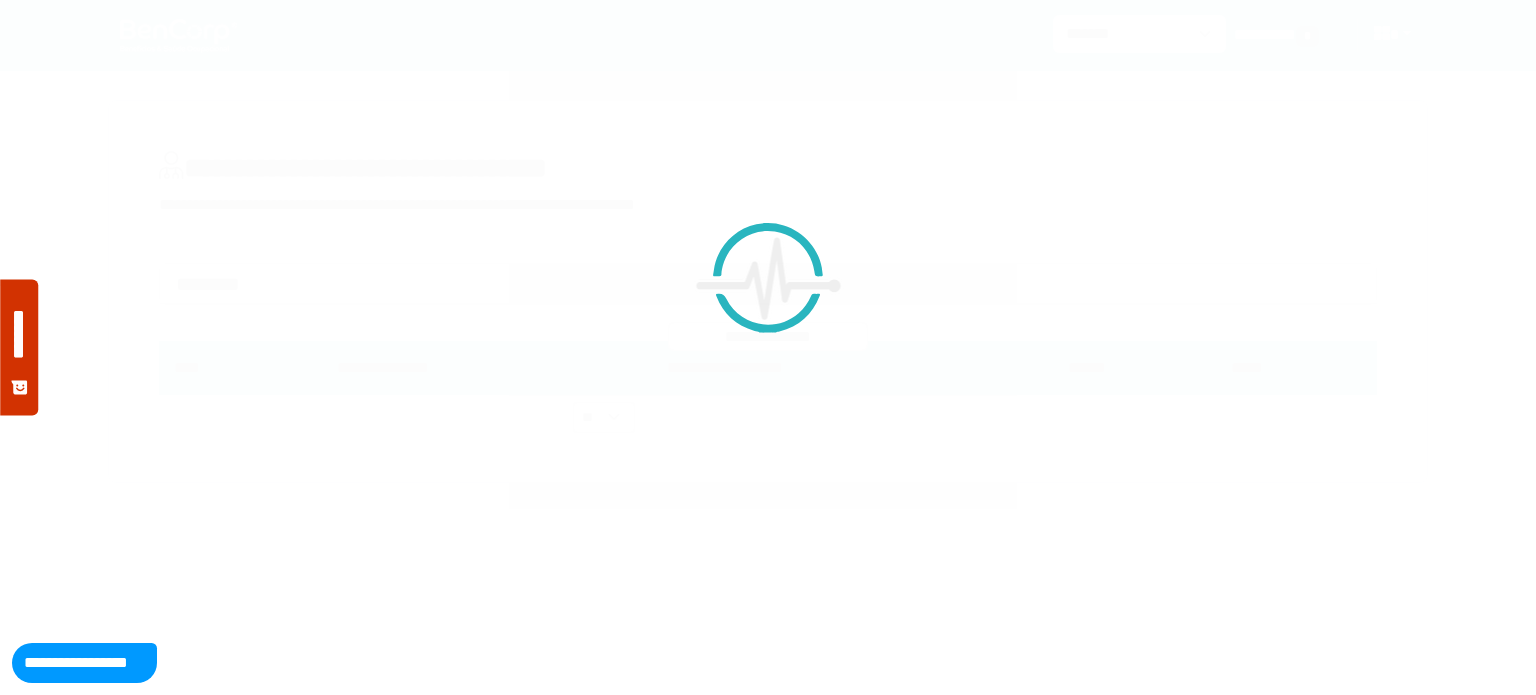 scroll, scrollTop: 0, scrollLeft: 0, axis: both 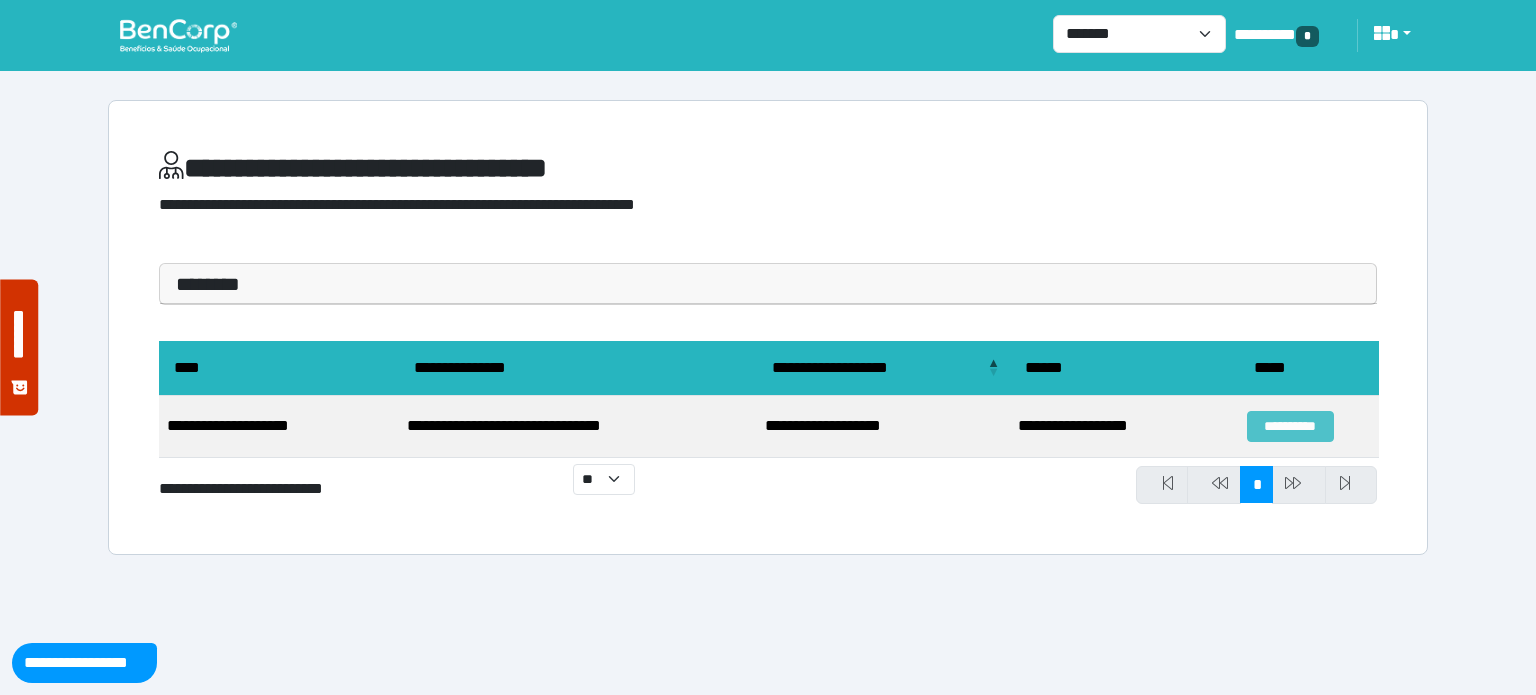click on "**********" at bounding box center (1290, 426) 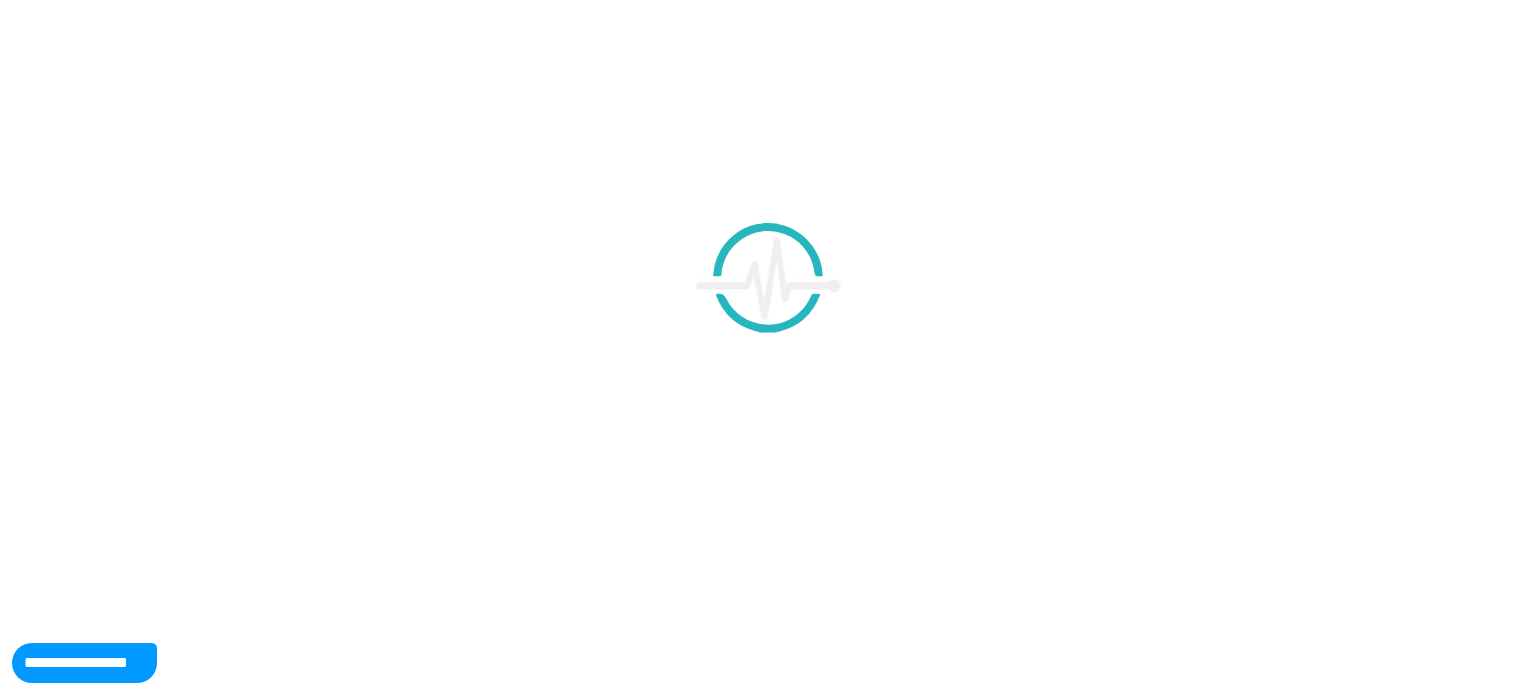 scroll, scrollTop: 0, scrollLeft: 0, axis: both 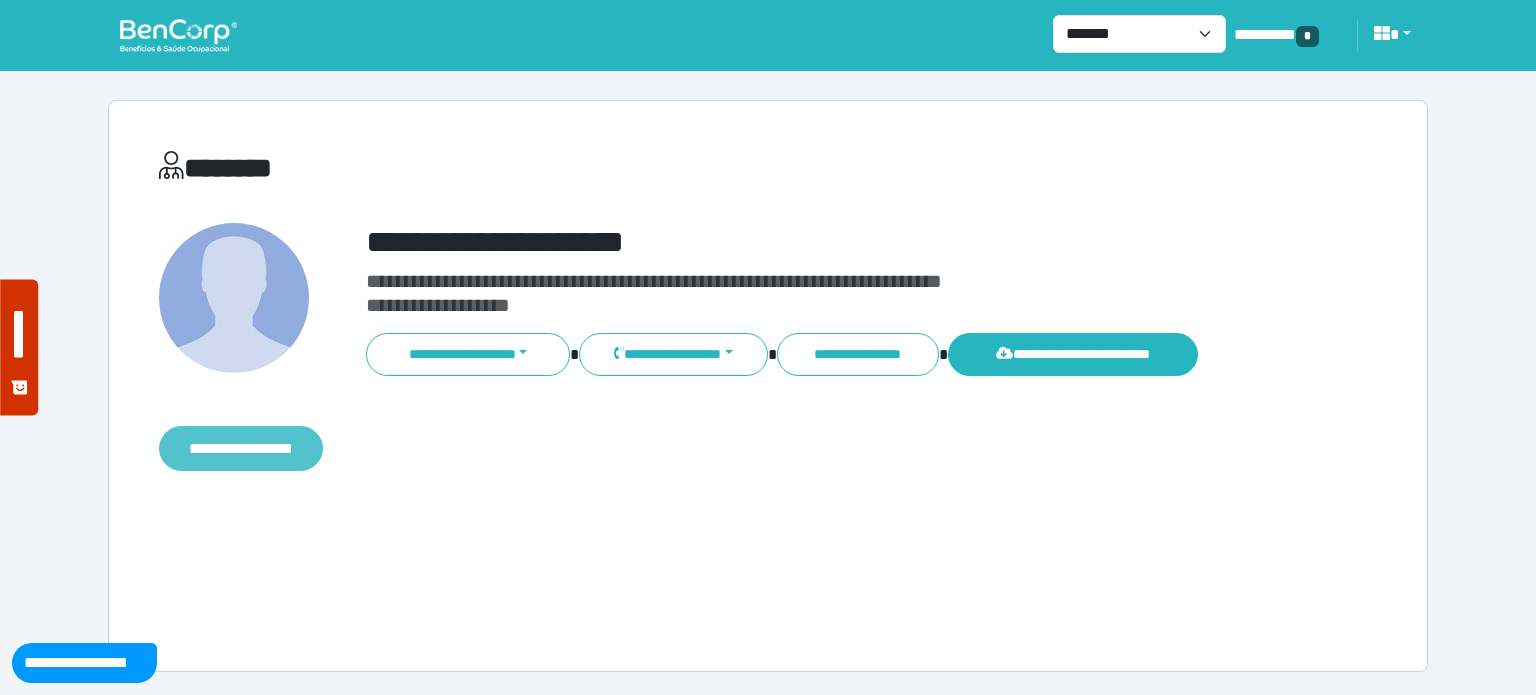 click on "**********" at bounding box center (241, 449) 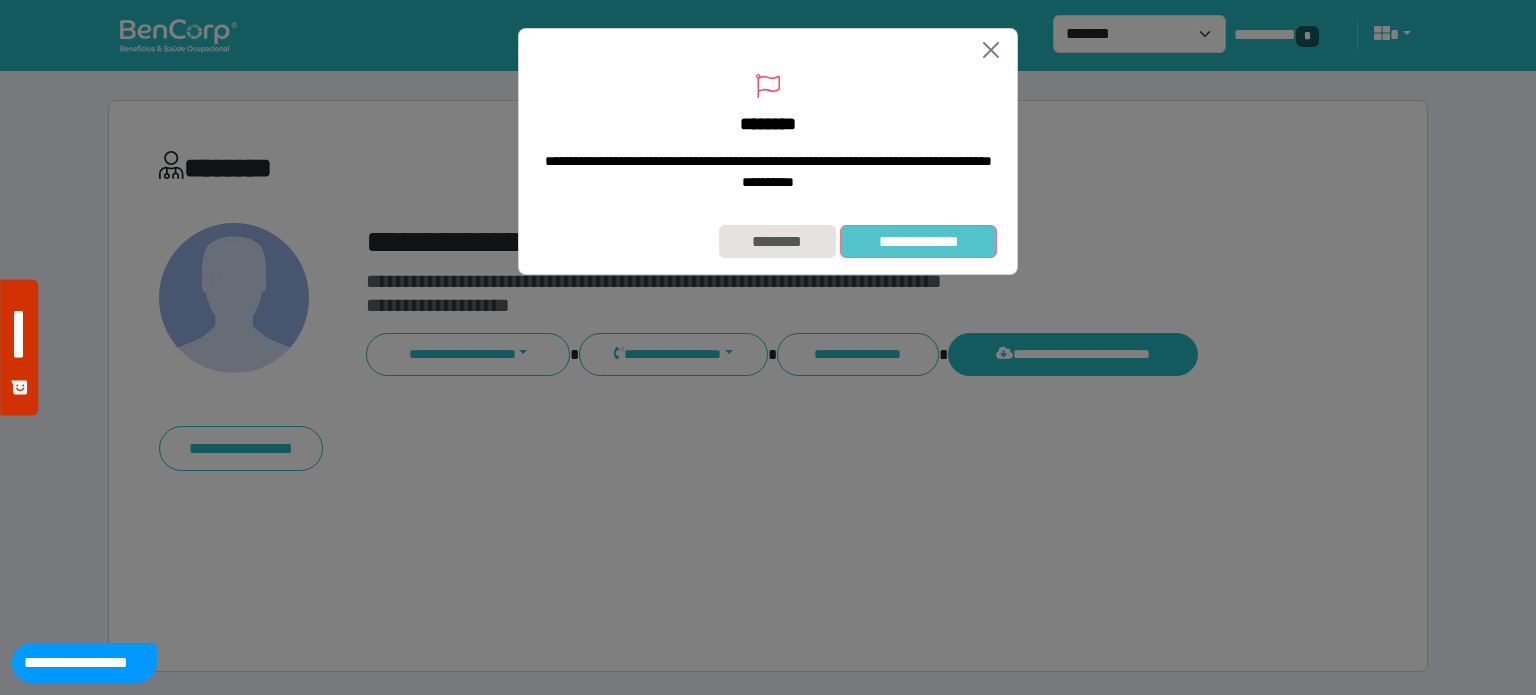 click on "**********" at bounding box center [918, 242] 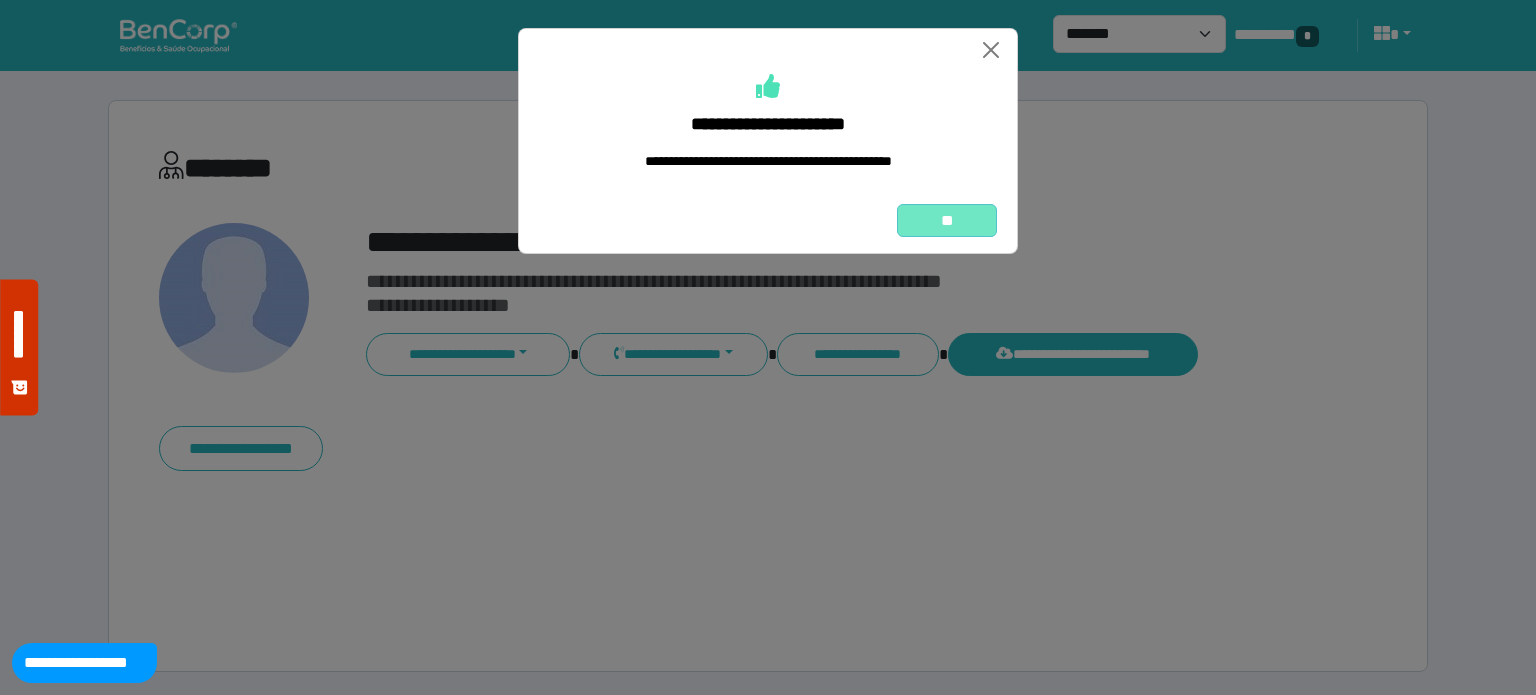 click on "**" at bounding box center (947, 221) 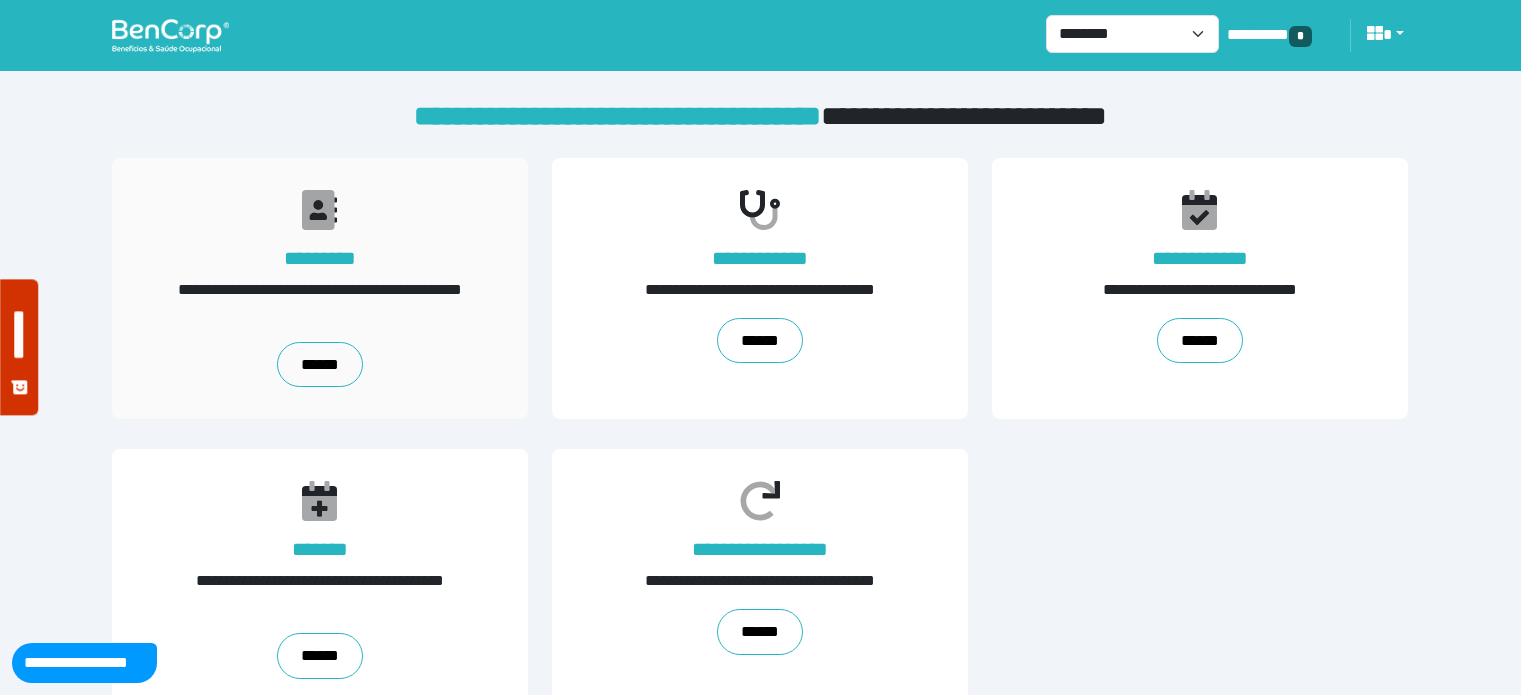 scroll, scrollTop: 0, scrollLeft: 0, axis: both 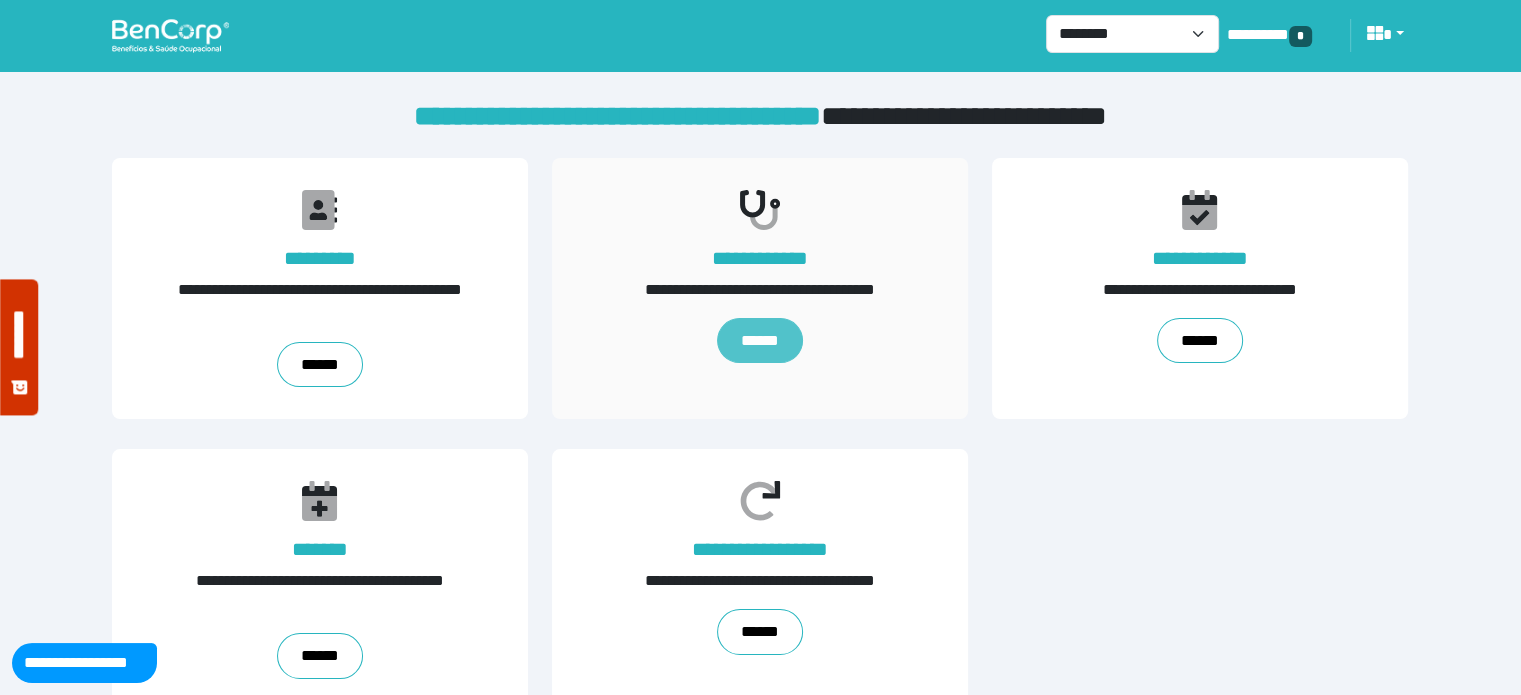 click on "******" at bounding box center [760, 341] 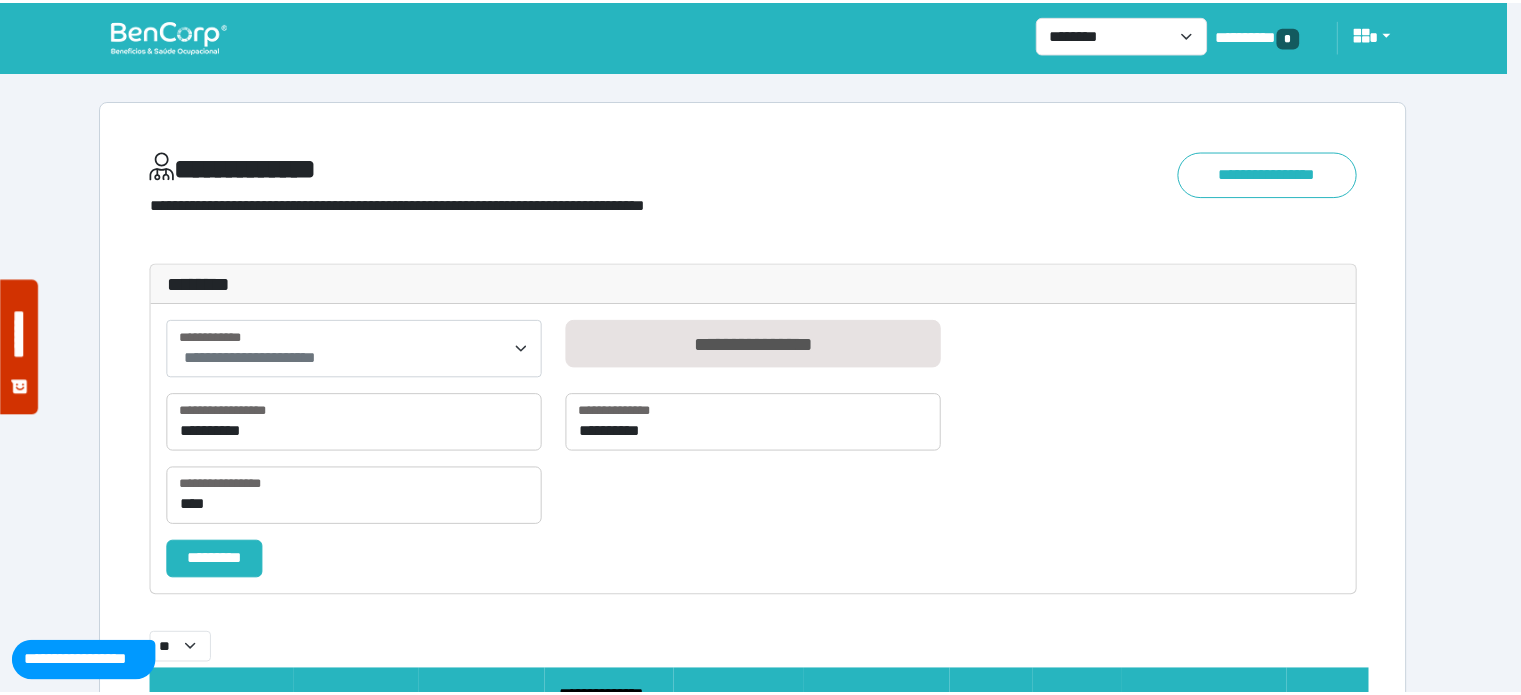 scroll, scrollTop: 0, scrollLeft: 0, axis: both 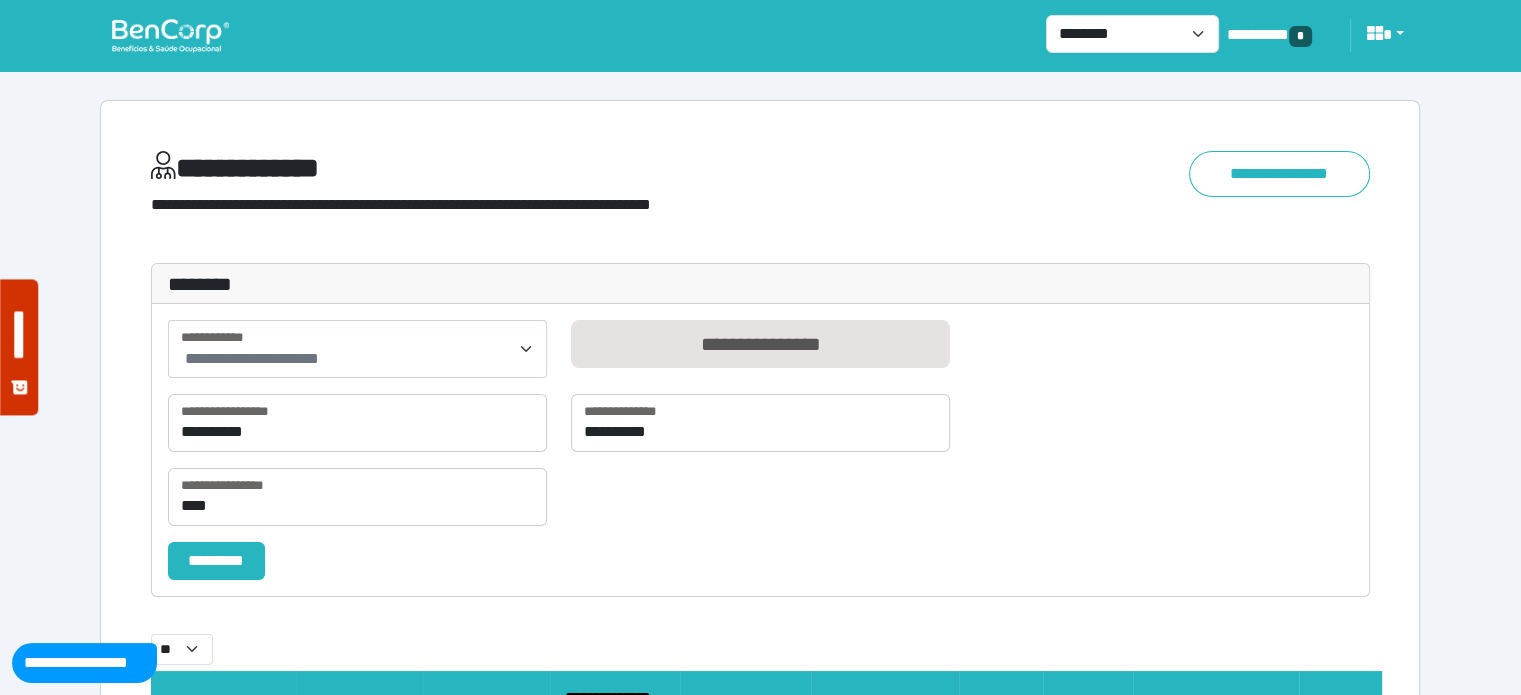 type on "****" 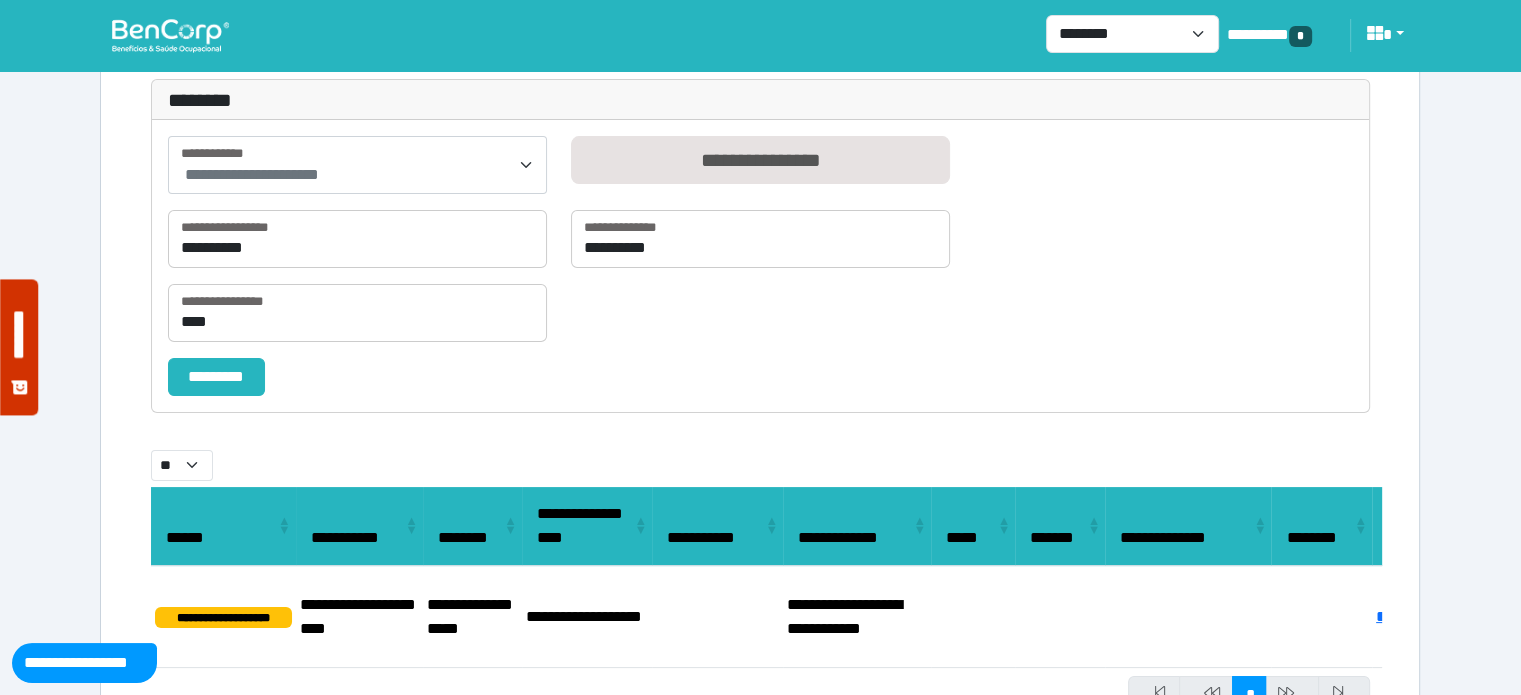 scroll, scrollTop: 283, scrollLeft: 0, axis: vertical 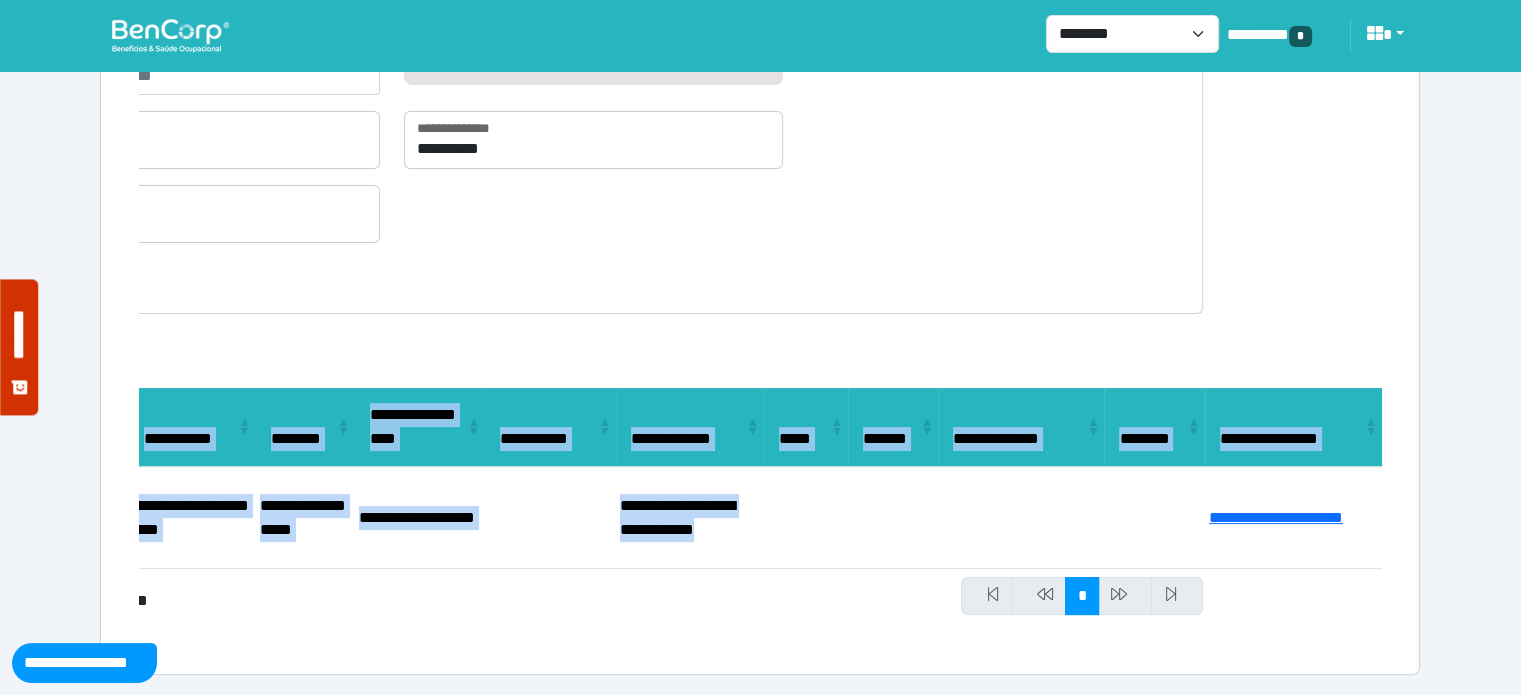 drag, startPoint x: 1185, startPoint y: 515, endPoint x: 1389, endPoint y: 511, distance: 204.03922 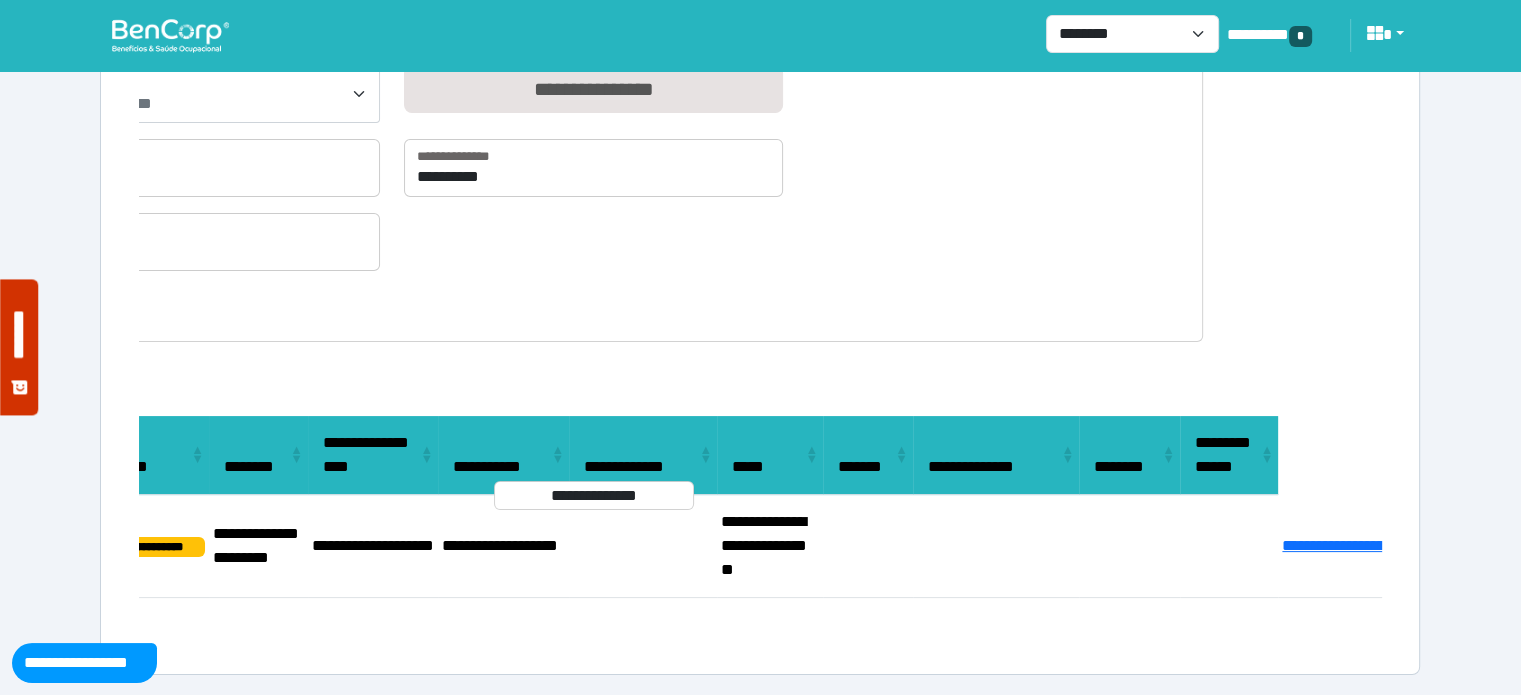 scroll, scrollTop: 283, scrollLeft: 0, axis: vertical 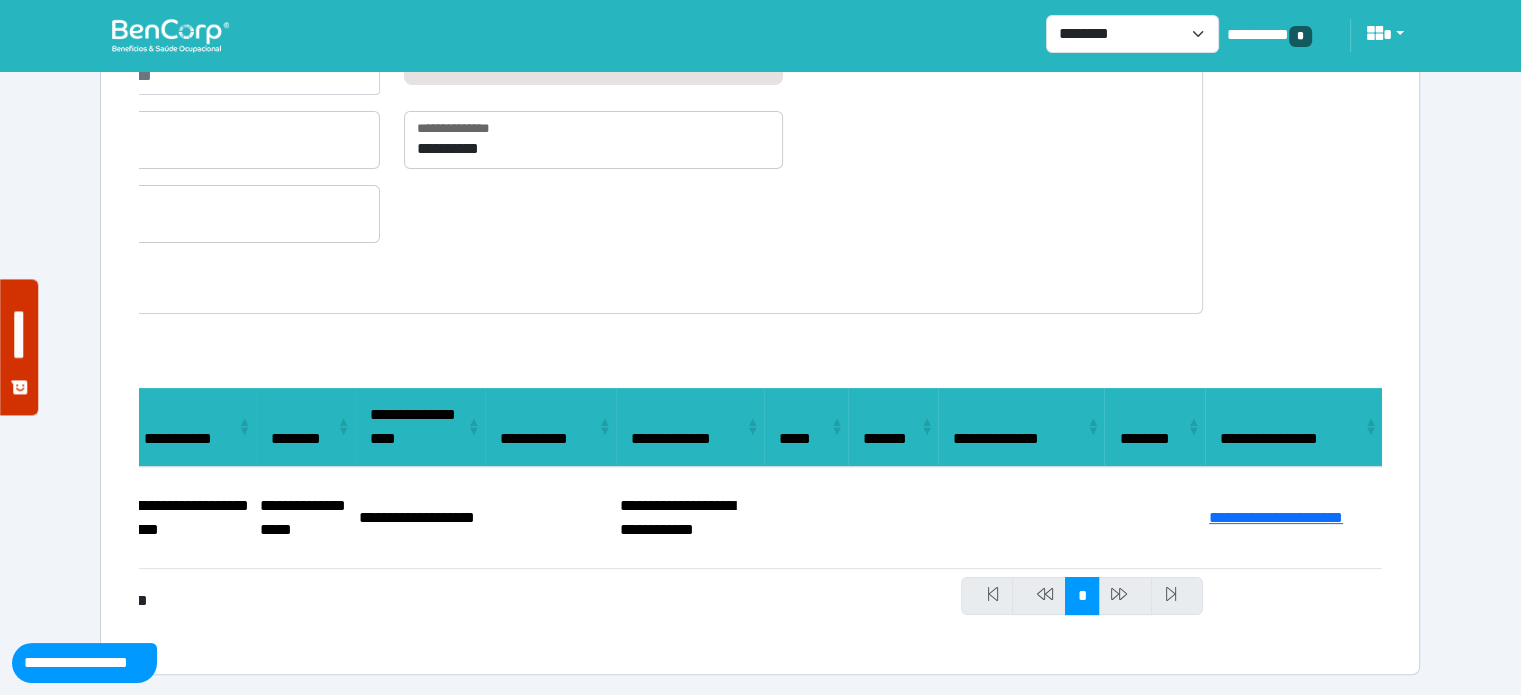 click at bounding box center [170, 35] 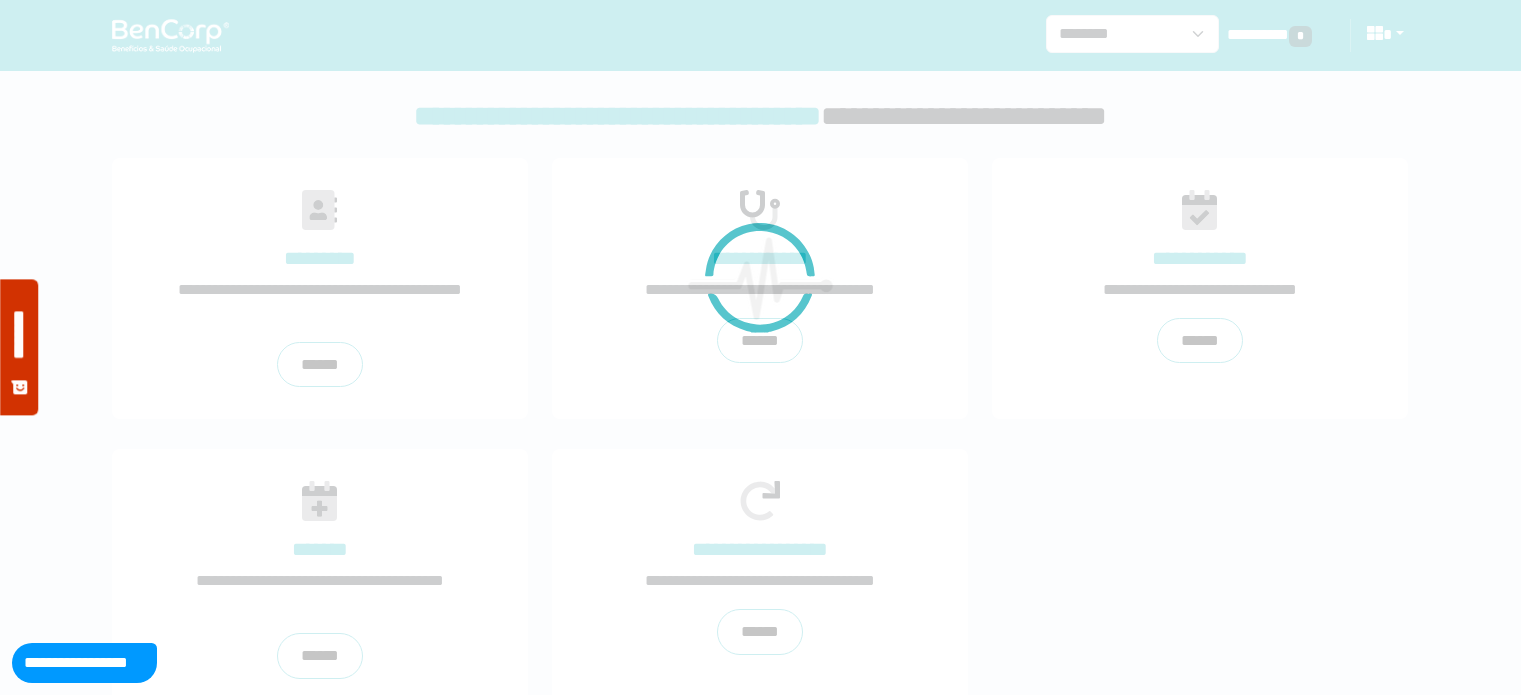scroll, scrollTop: 0, scrollLeft: 0, axis: both 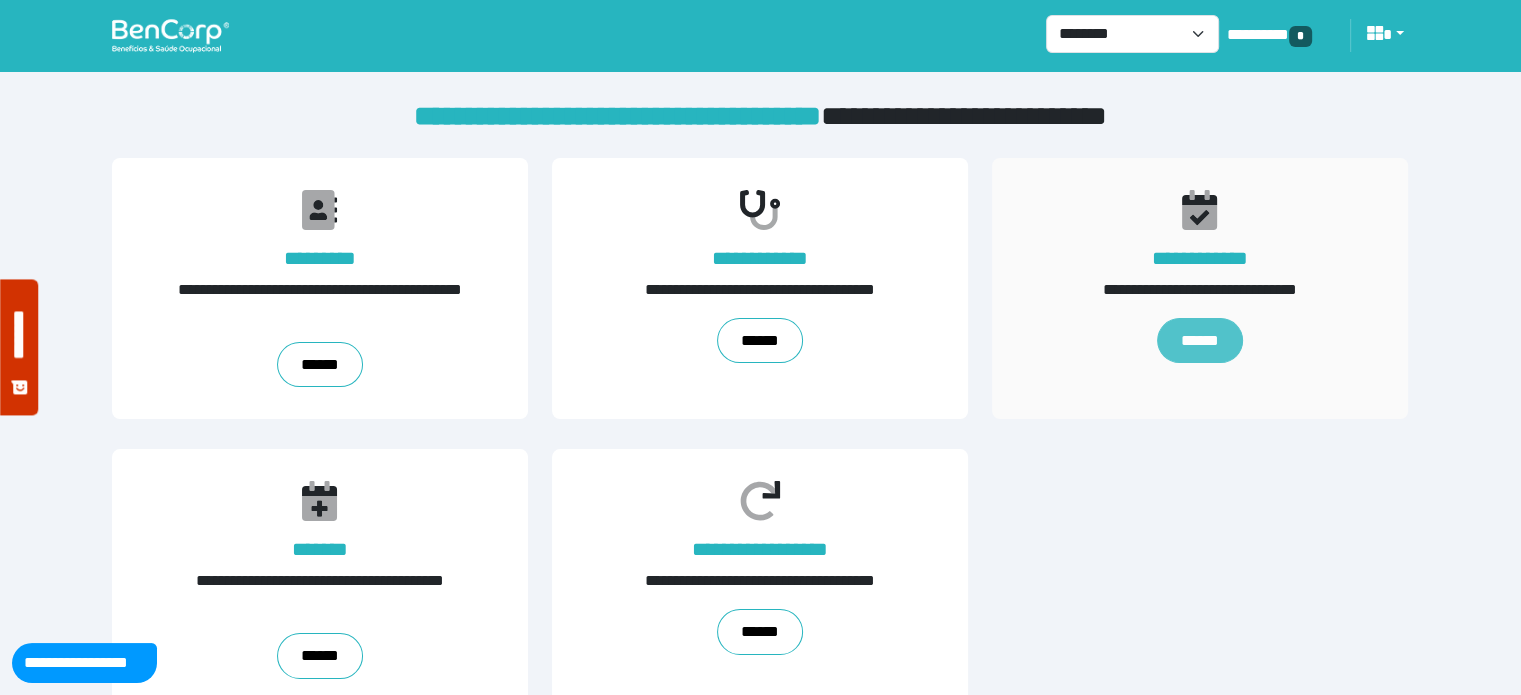 click on "******" at bounding box center (1200, 341) 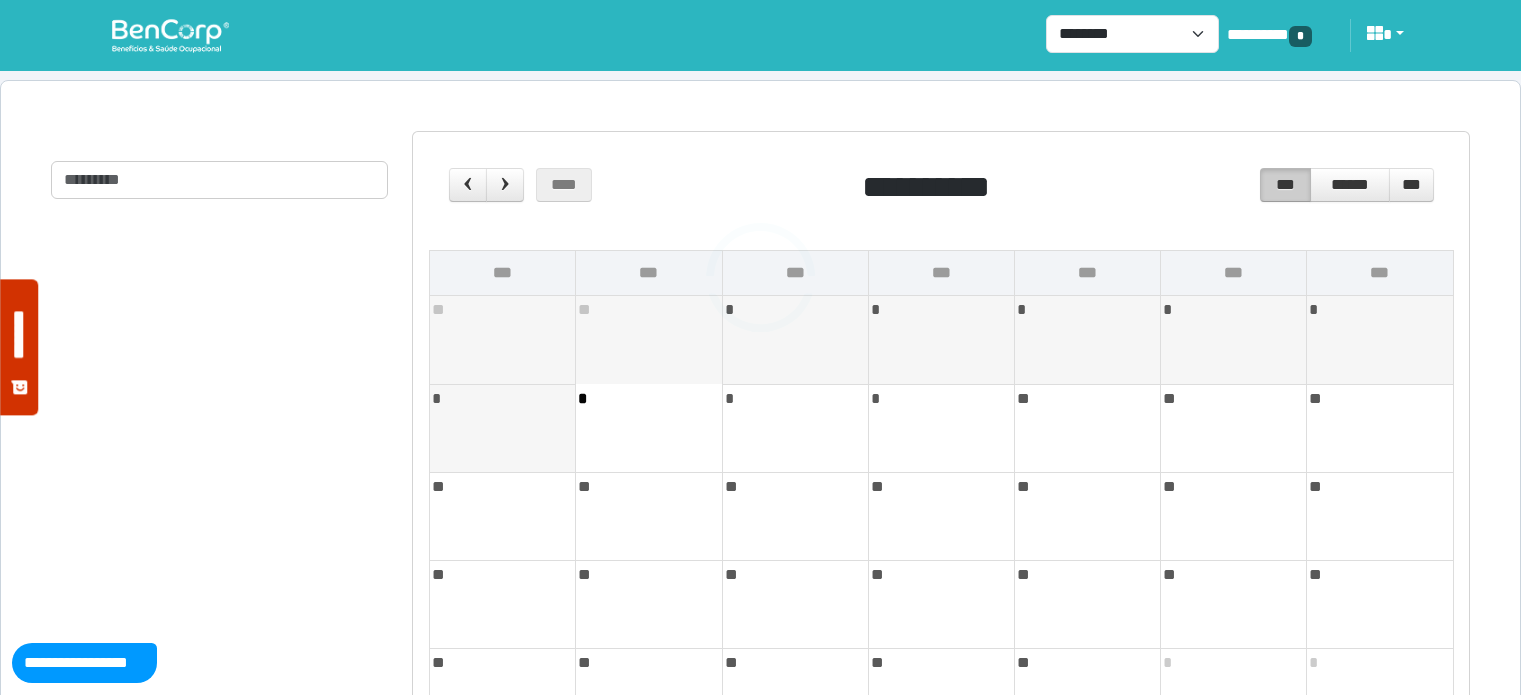 scroll, scrollTop: 0, scrollLeft: 0, axis: both 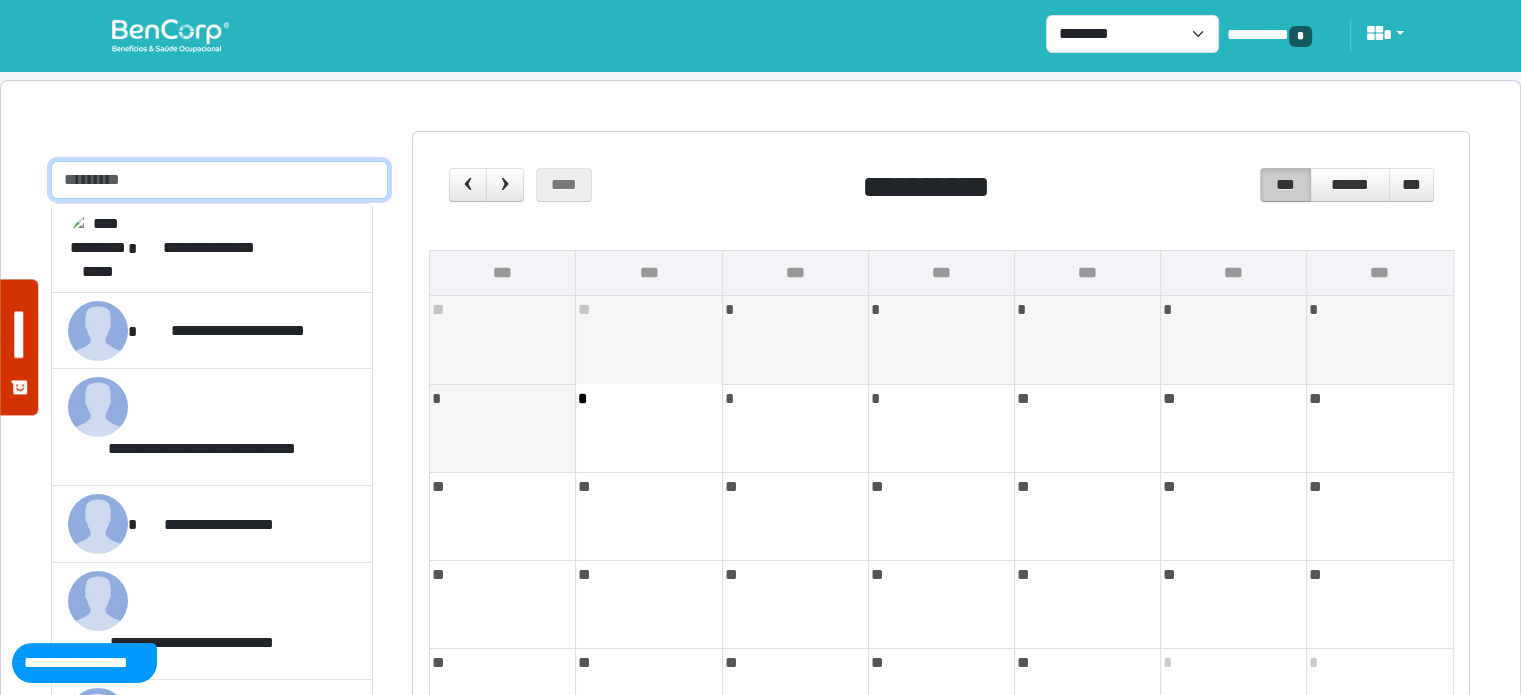 drag, startPoint x: 218, startPoint y: 187, endPoint x: 217, endPoint y: 176, distance: 11.045361 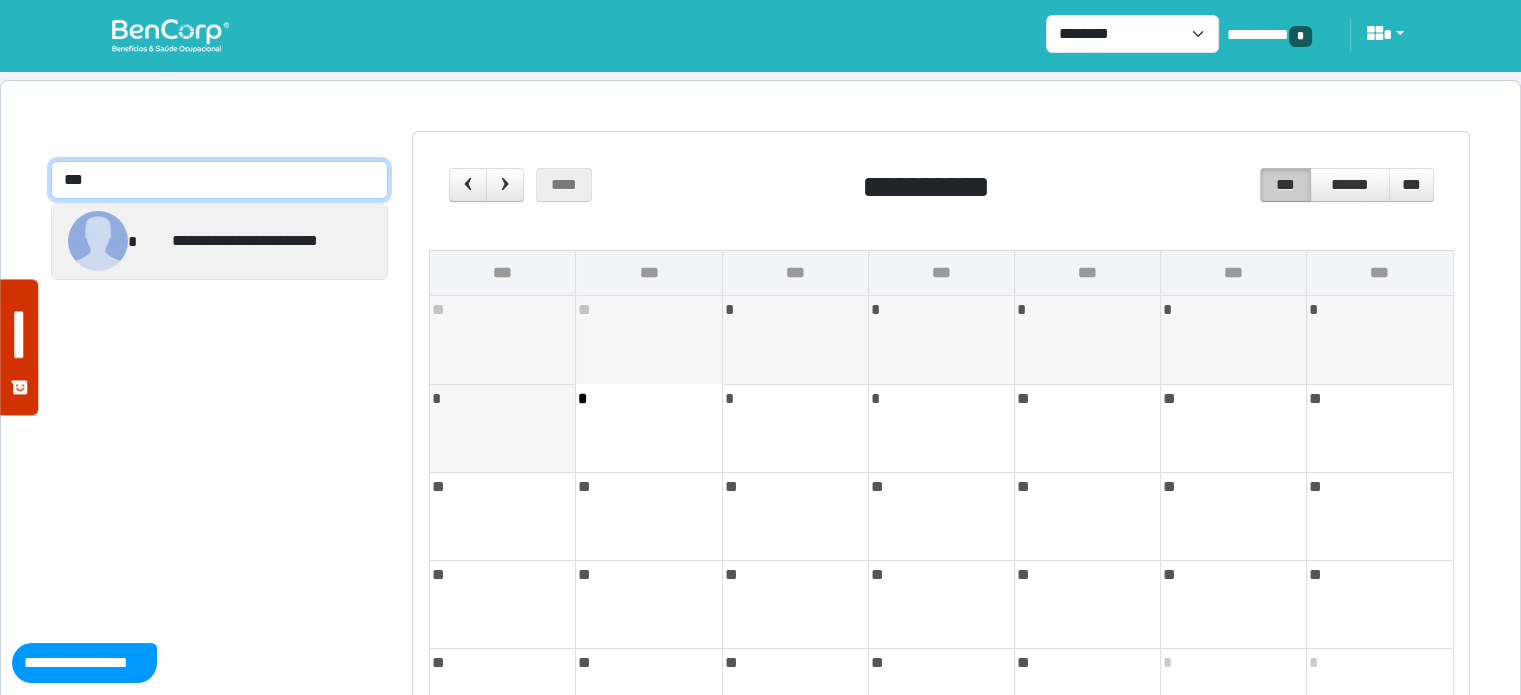 type on "***" 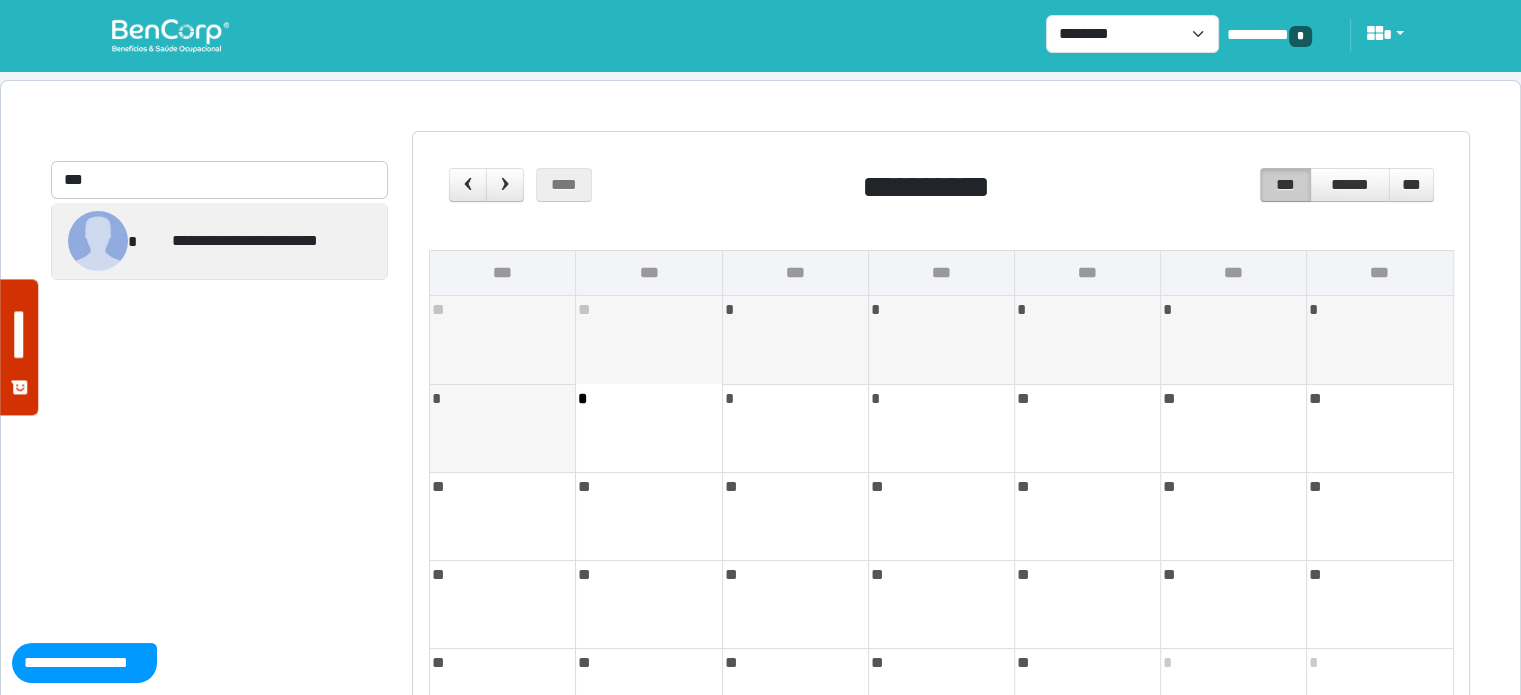 click on "**********" at bounding box center [0, 0] 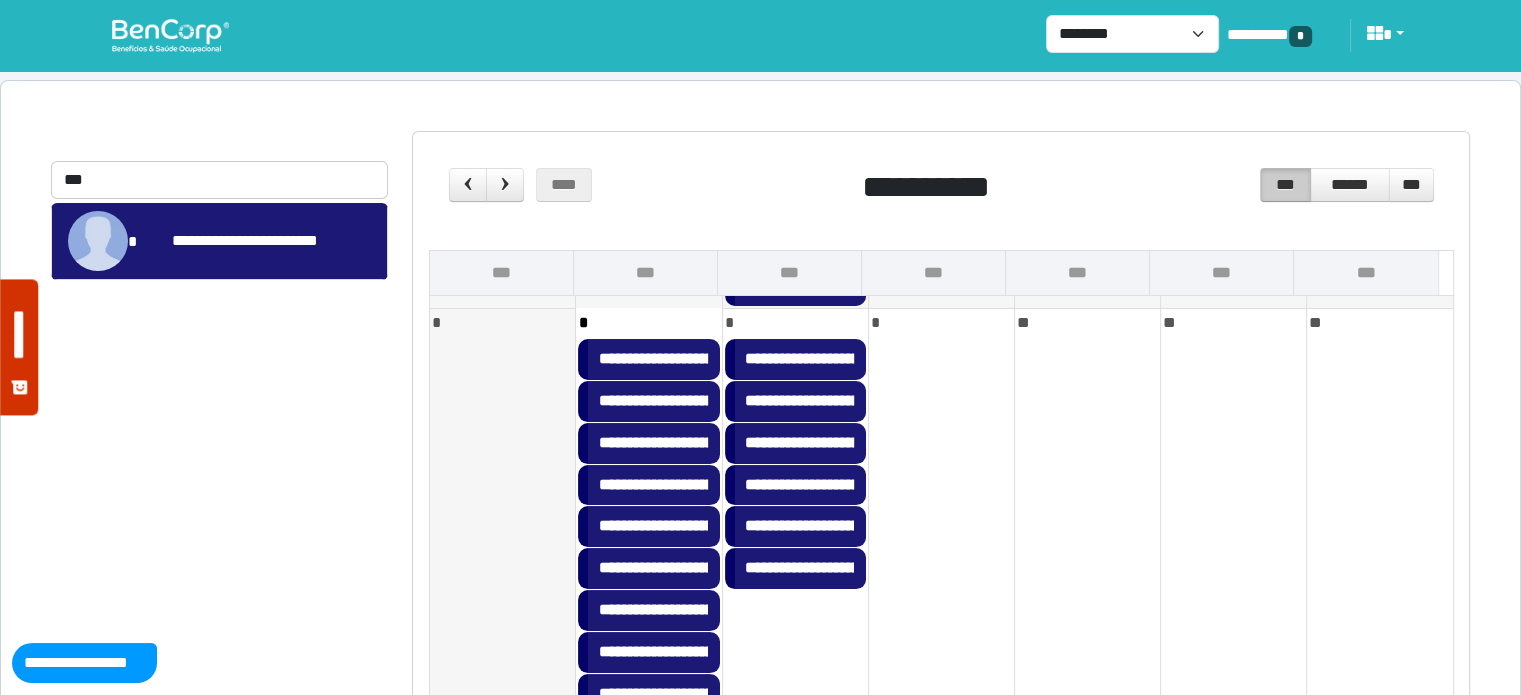 scroll, scrollTop: 608, scrollLeft: 0, axis: vertical 